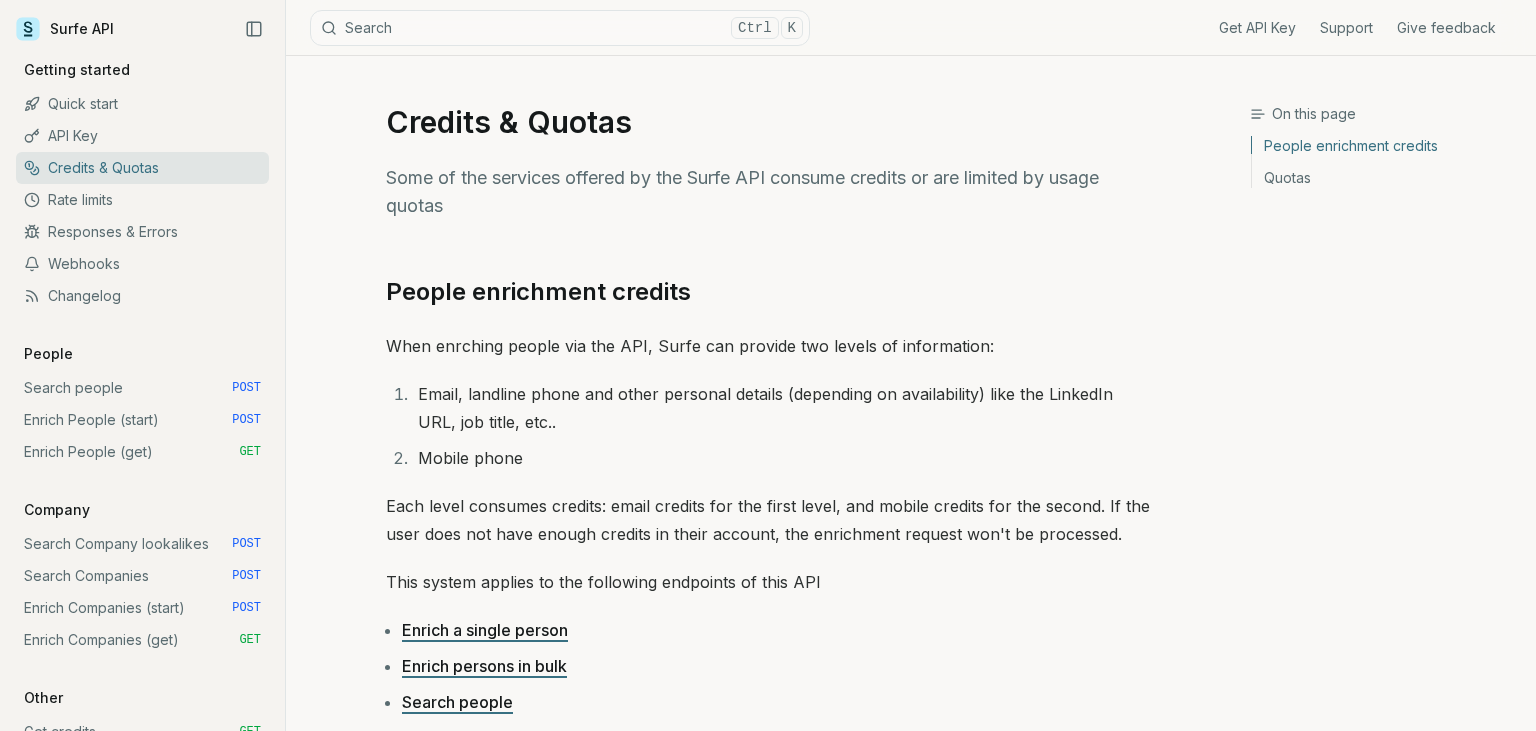 scroll, scrollTop: 0, scrollLeft: 0, axis: both 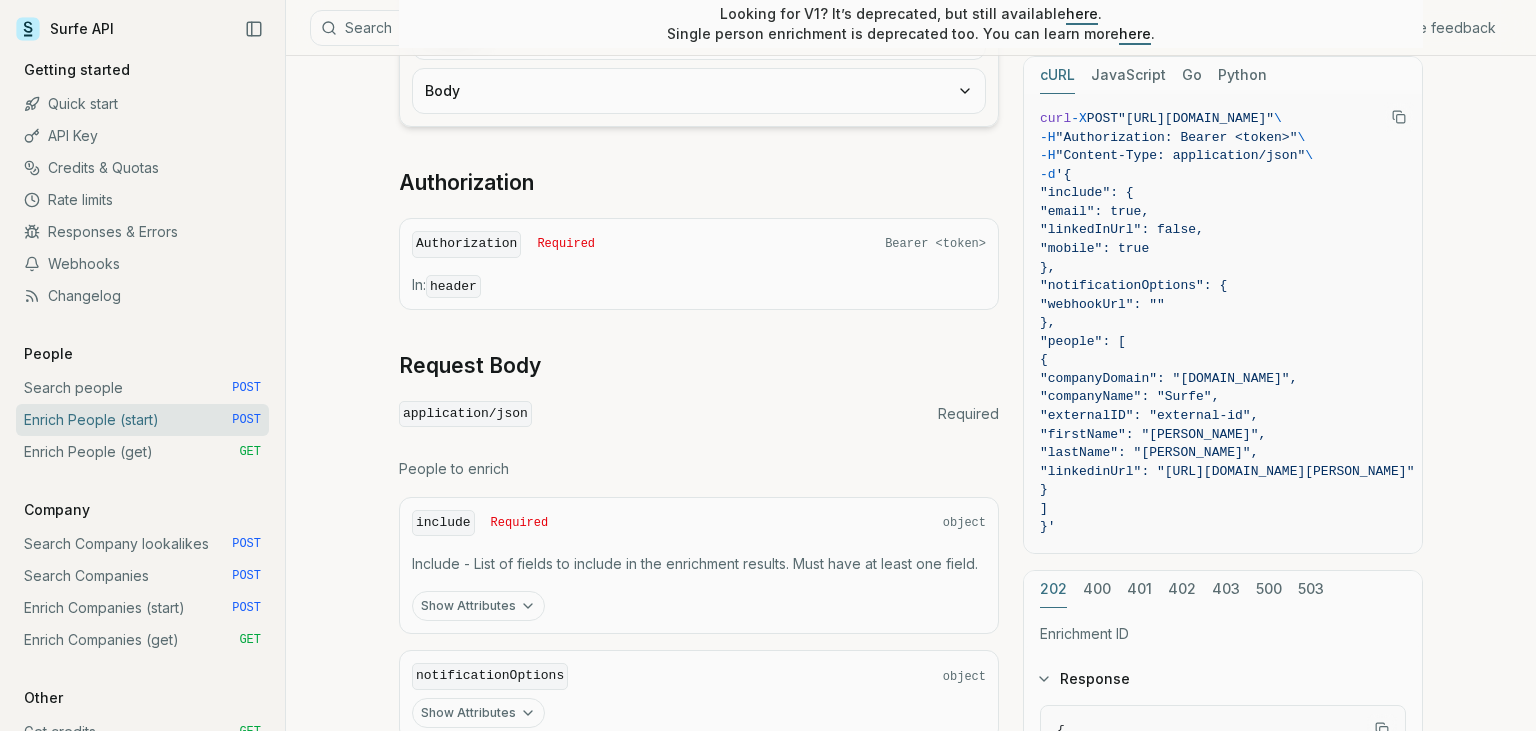 drag, startPoint x: 1176, startPoint y: 676, endPoint x: 1111, endPoint y: 692, distance: 66.94027 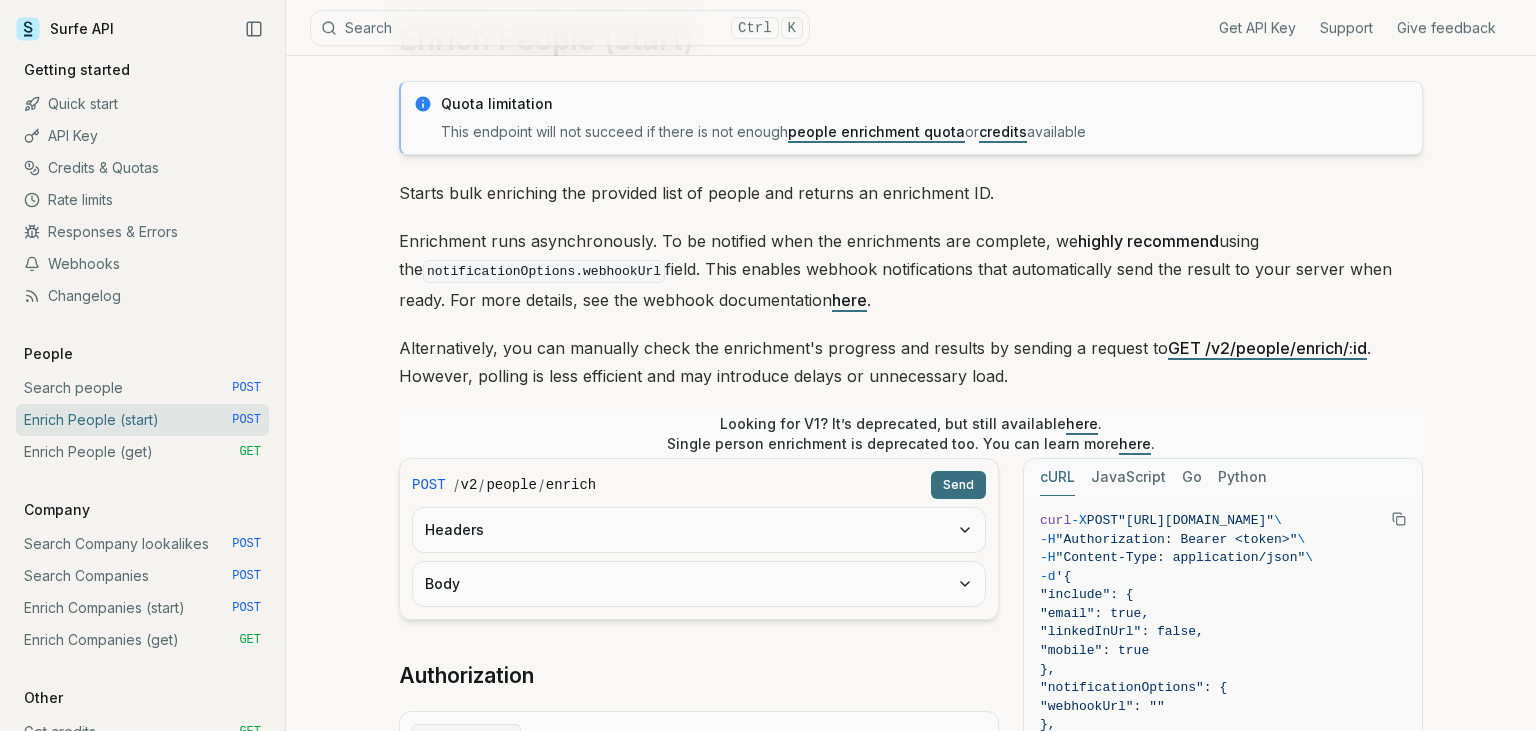 scroll, scrollTop: 0, scrollLeft: 0, axis: both 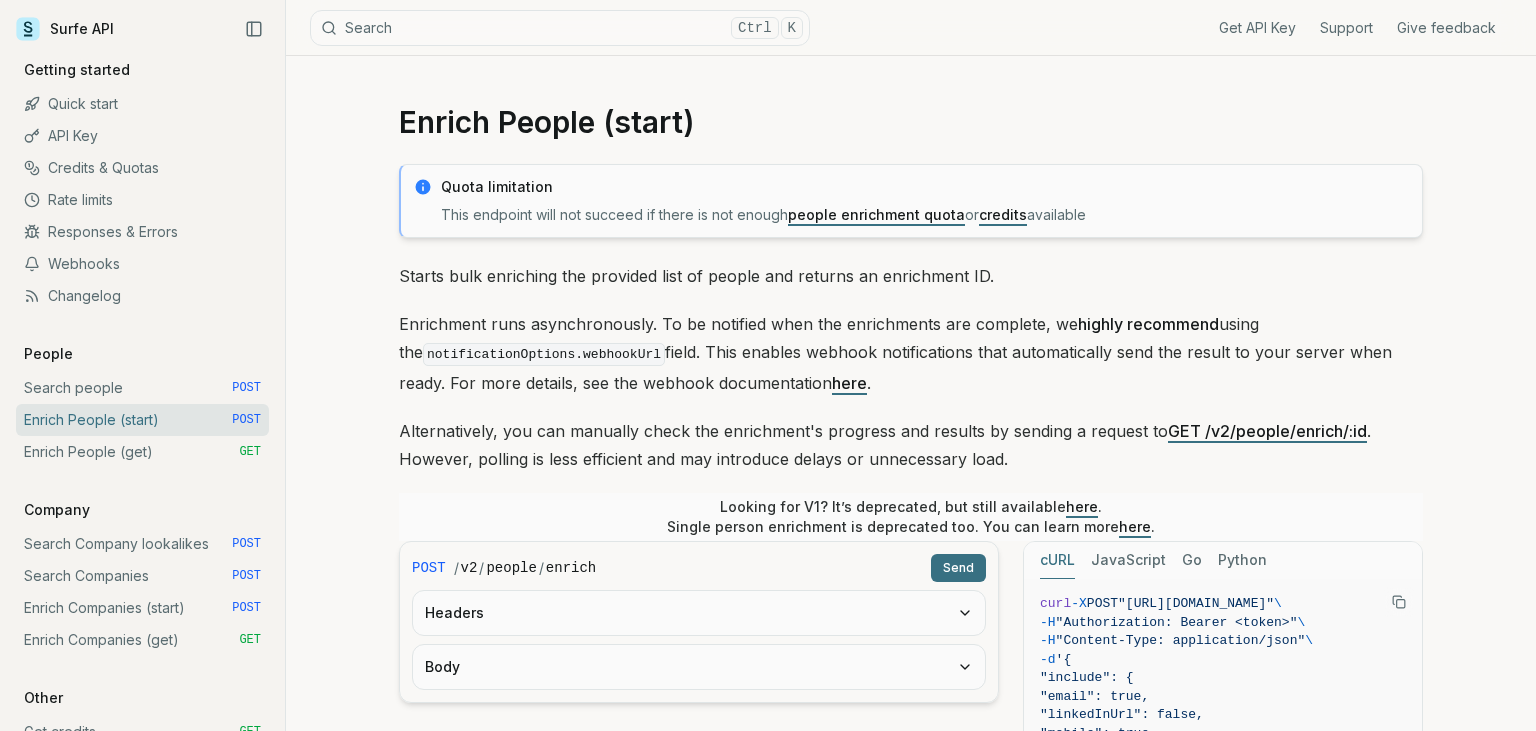 click on "Headers" at bounding box center (699, 613) 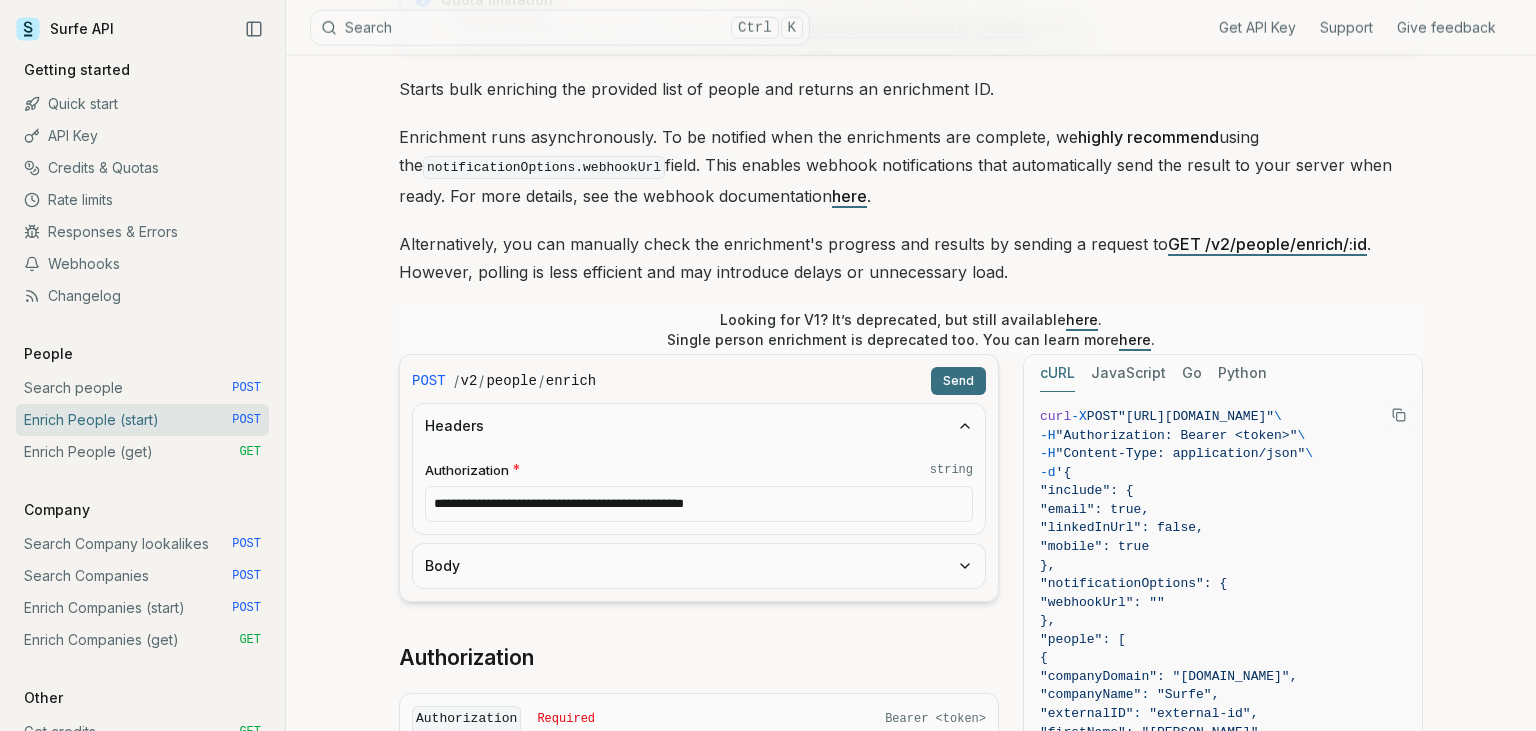 scroll, scrollTop: 192, scrollLeft: 0, axis: vertical 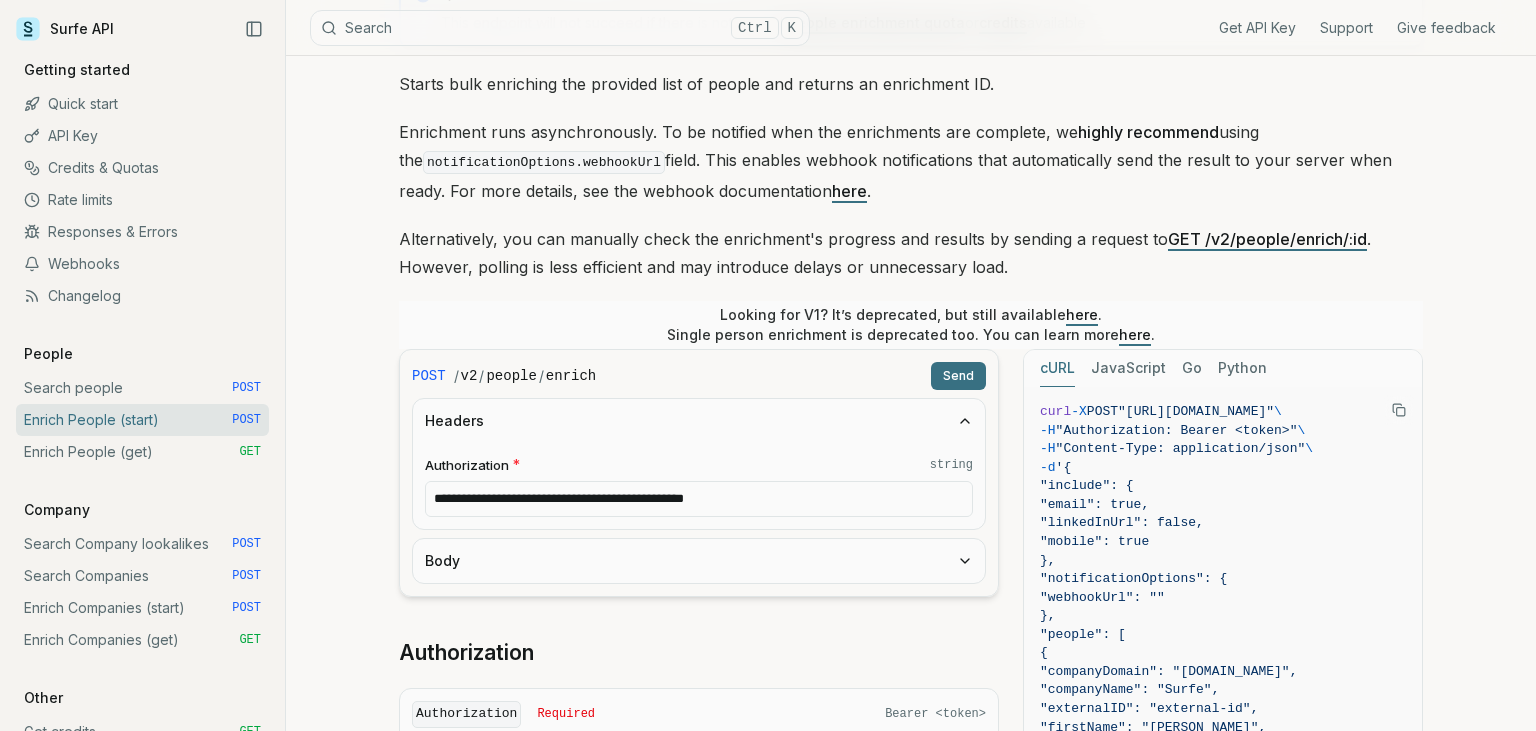 click on "Body" at bounding box center [699, 561] 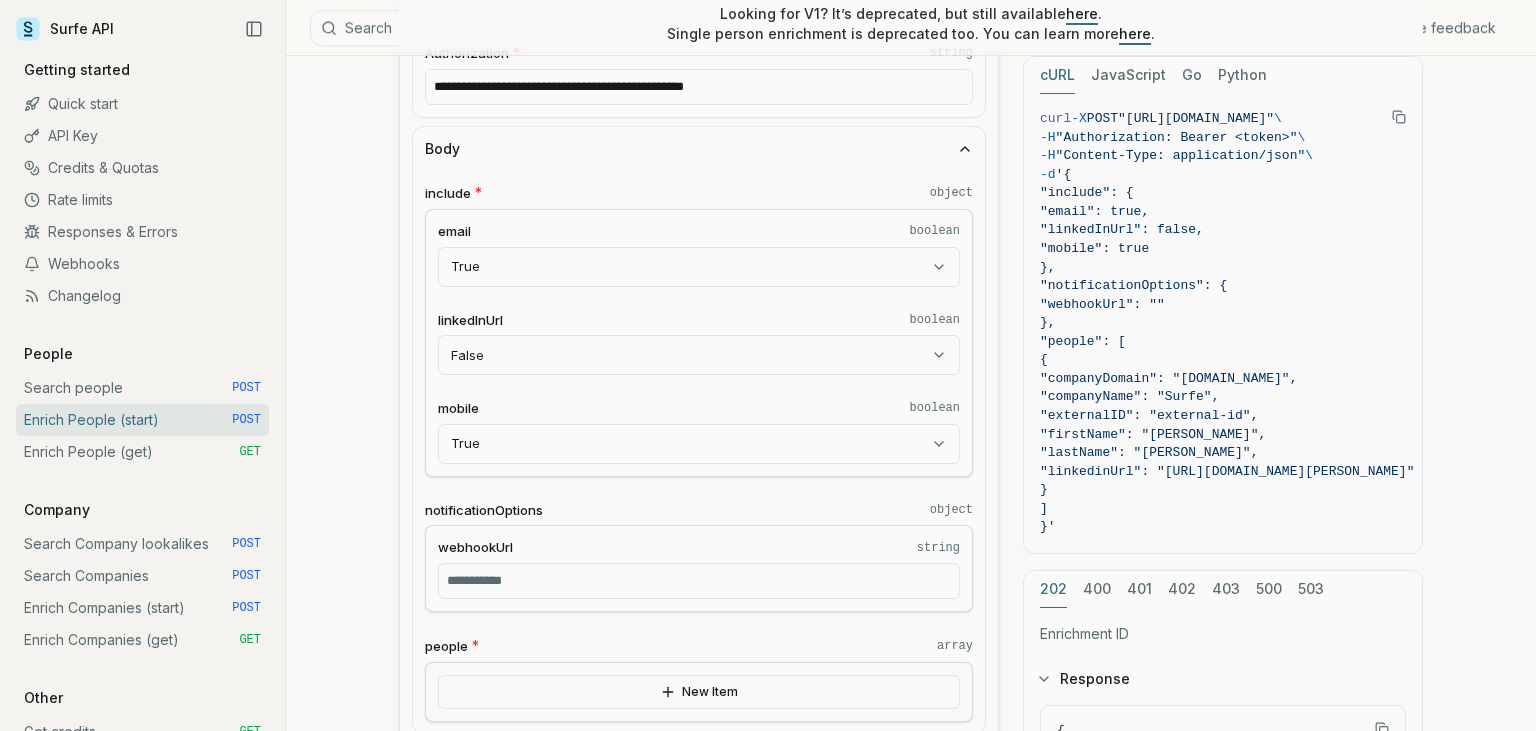 scroll, scrollTop: 576, scrollLeft: 0, axis: vertical 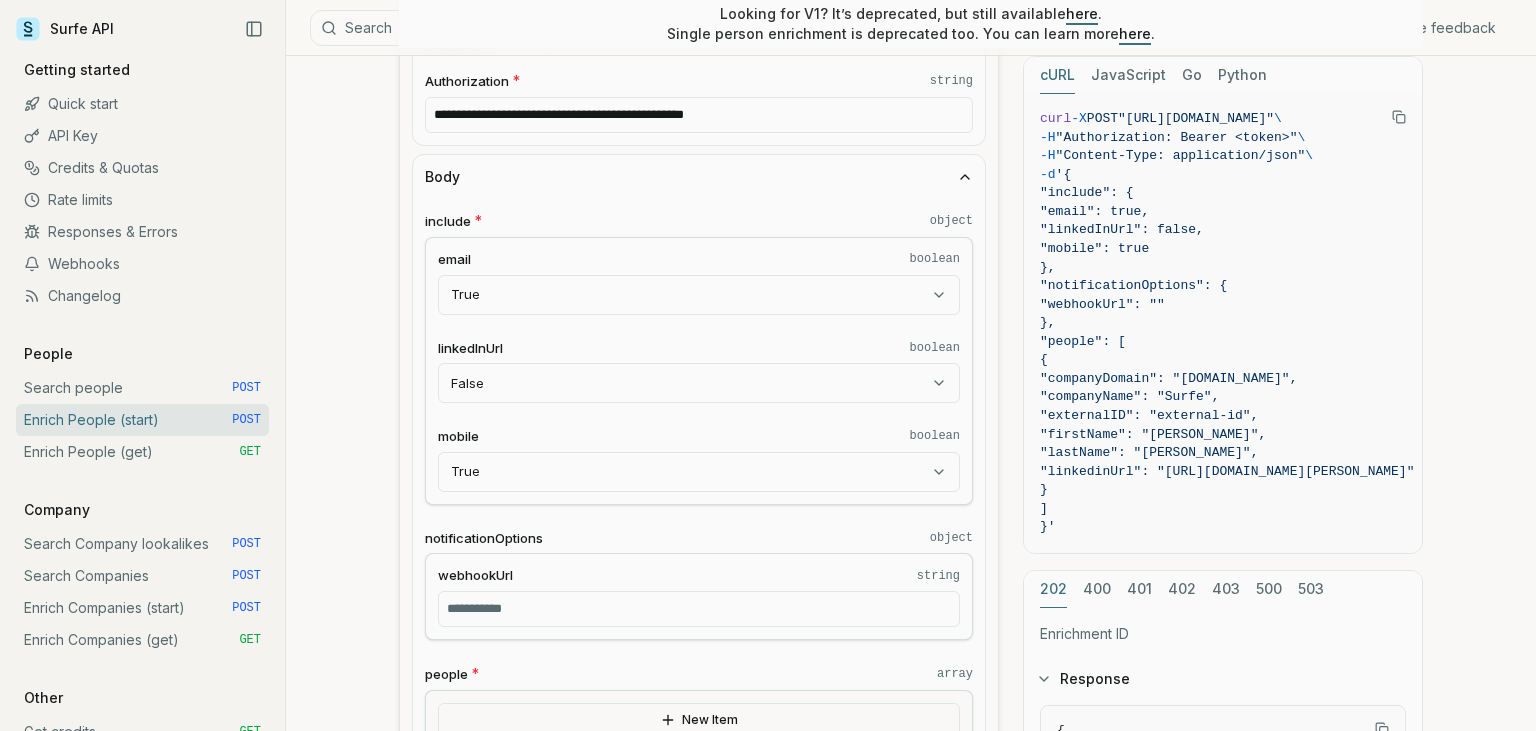 click on "New Item" at bounding box center (699, 720) 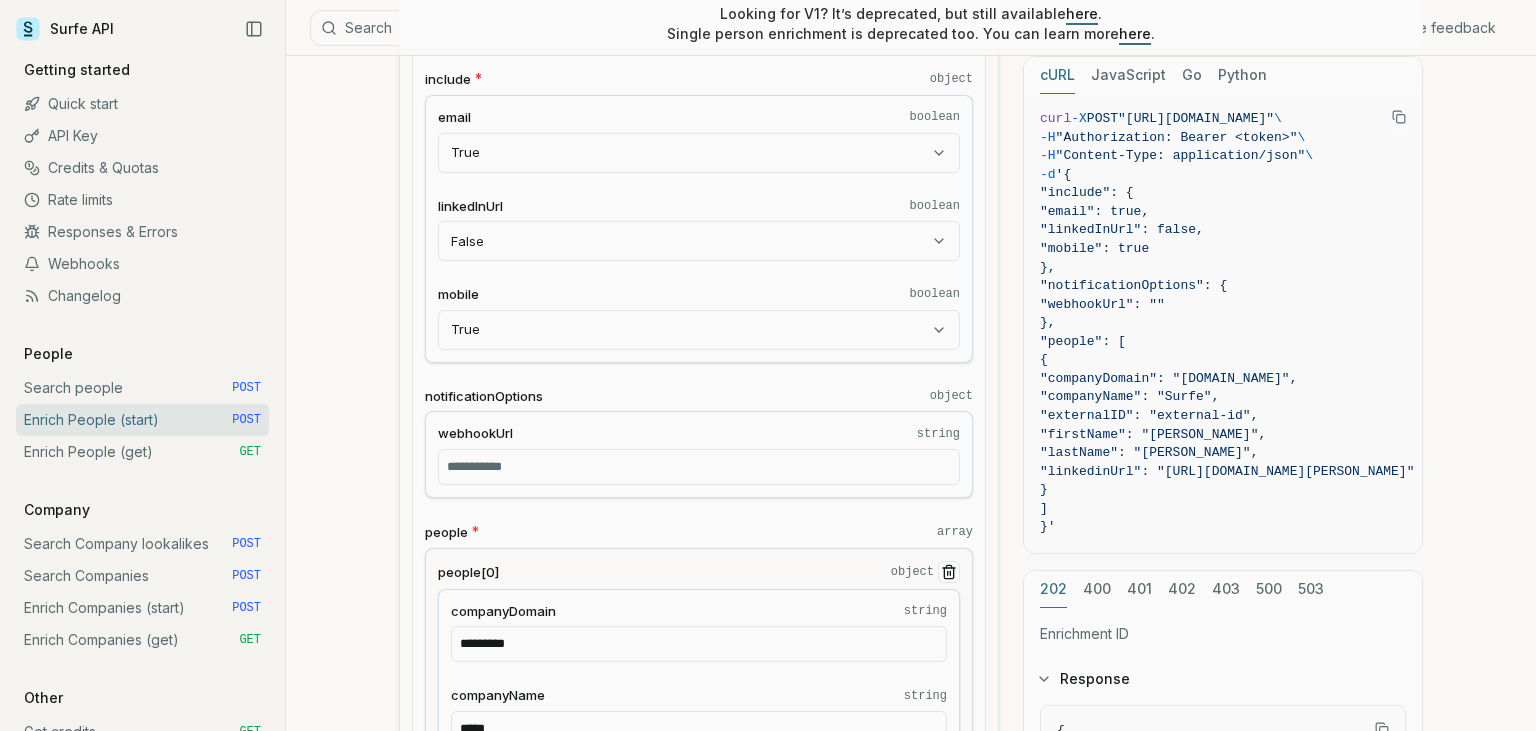 scroll, scrollTop: 768, scrollLeft: 0, axis: vertical 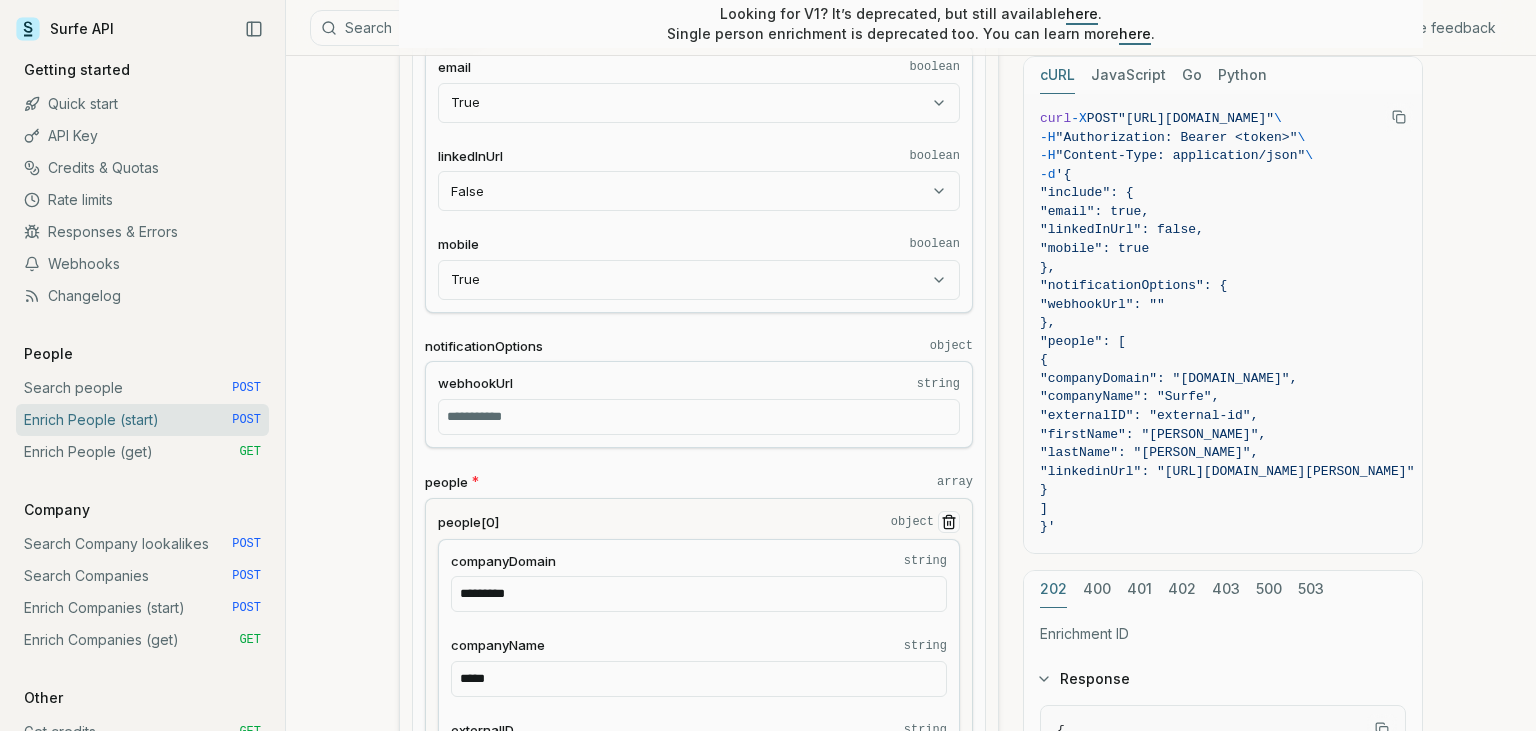 click on "*********" at bounding box center [699, 594] 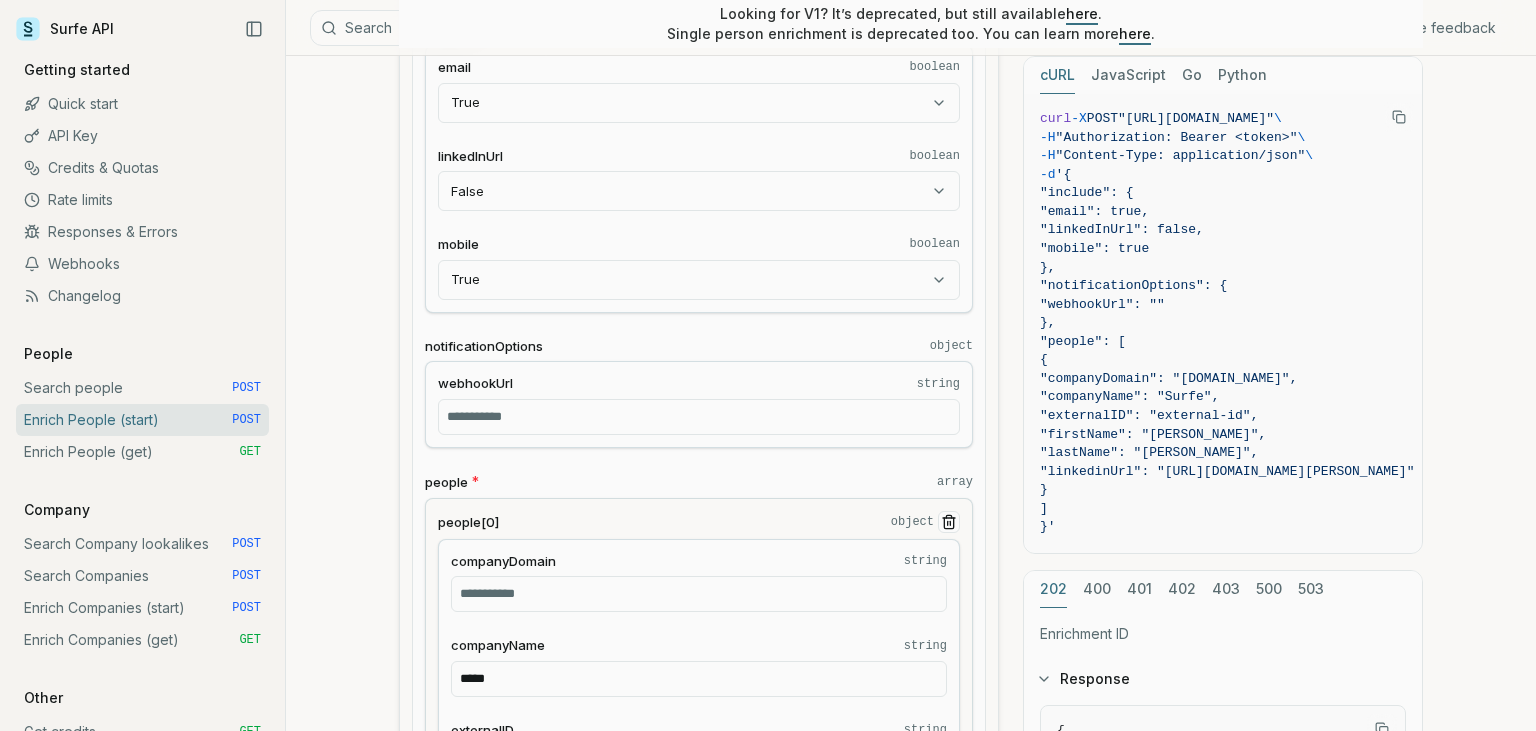 type 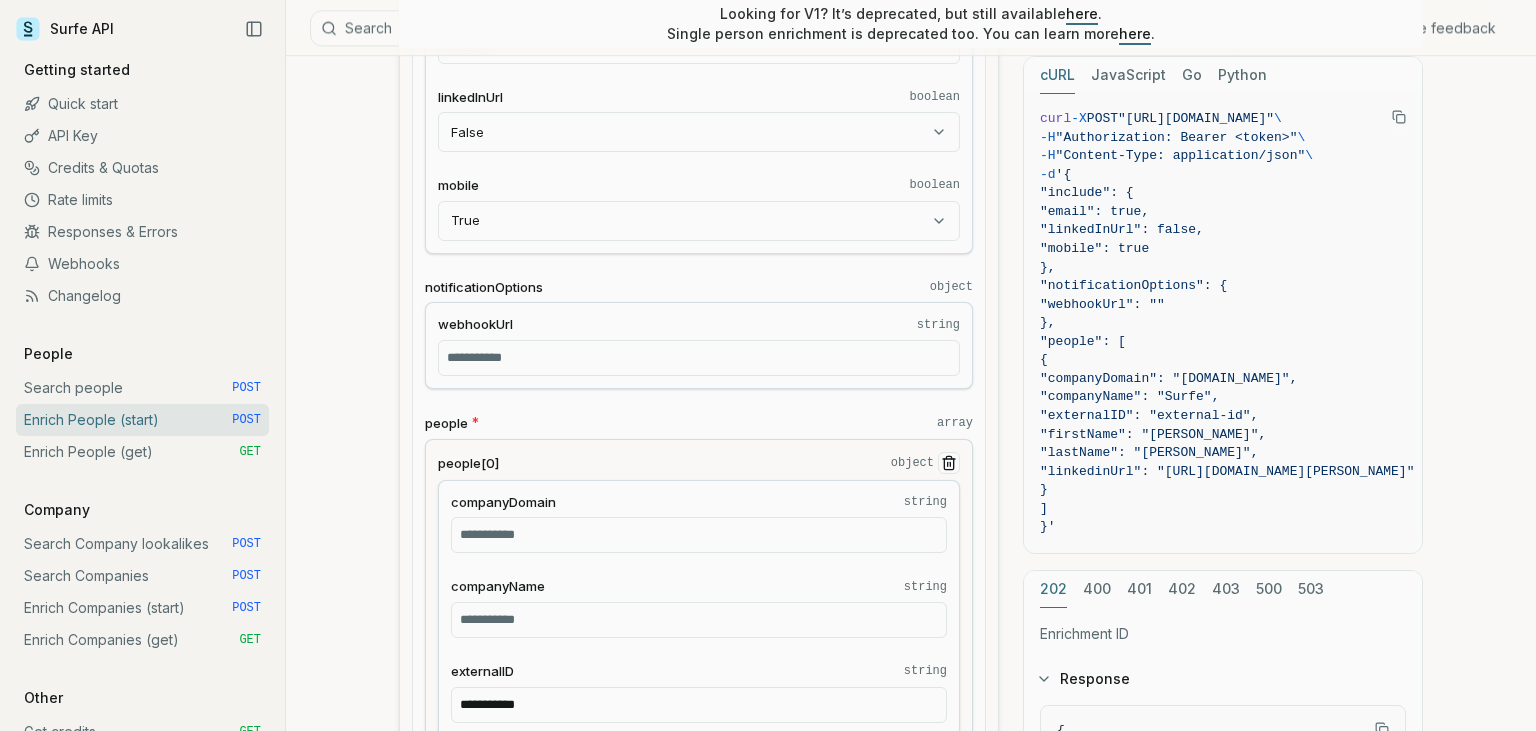 scroll, scrollTop: 864, scrollLeft: 0, axis: vertical 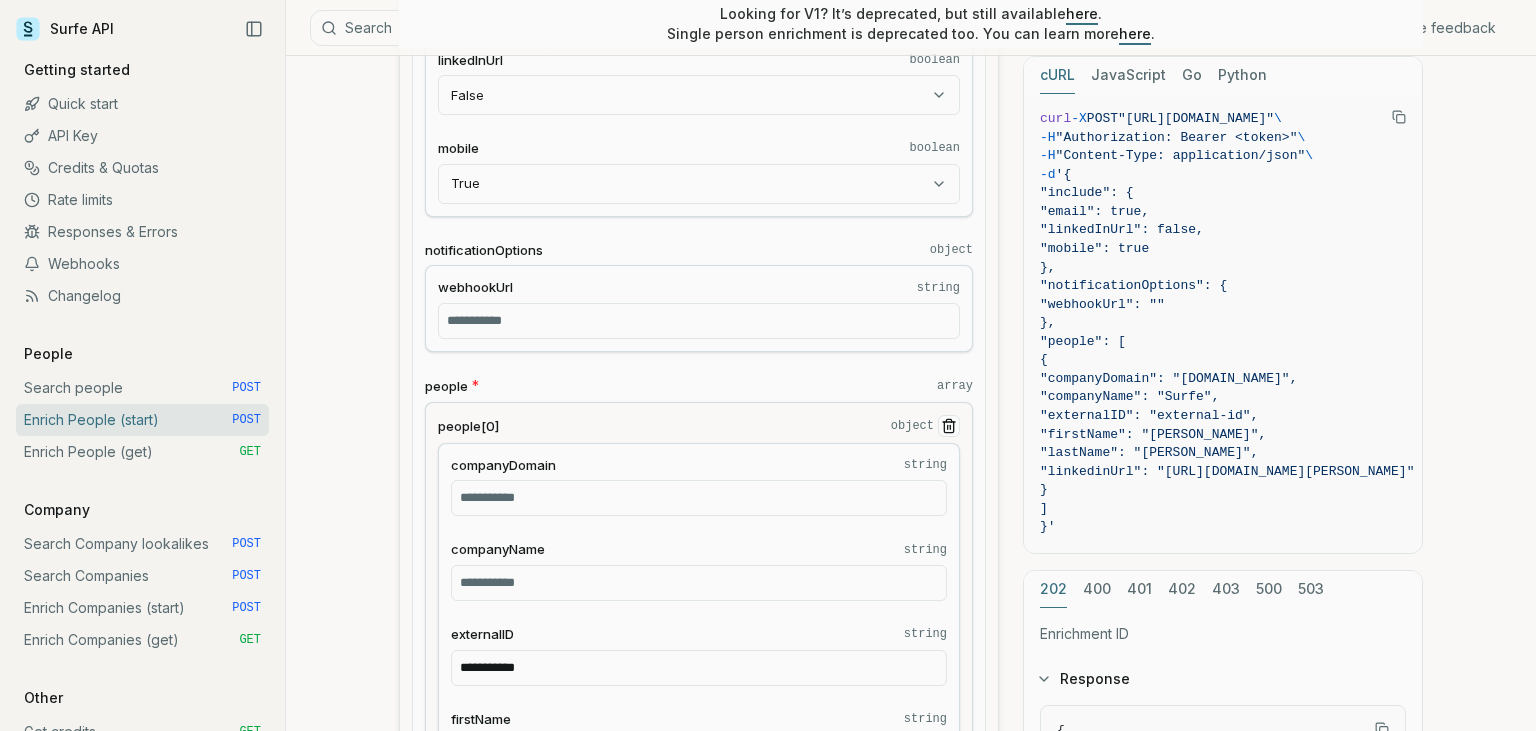 type 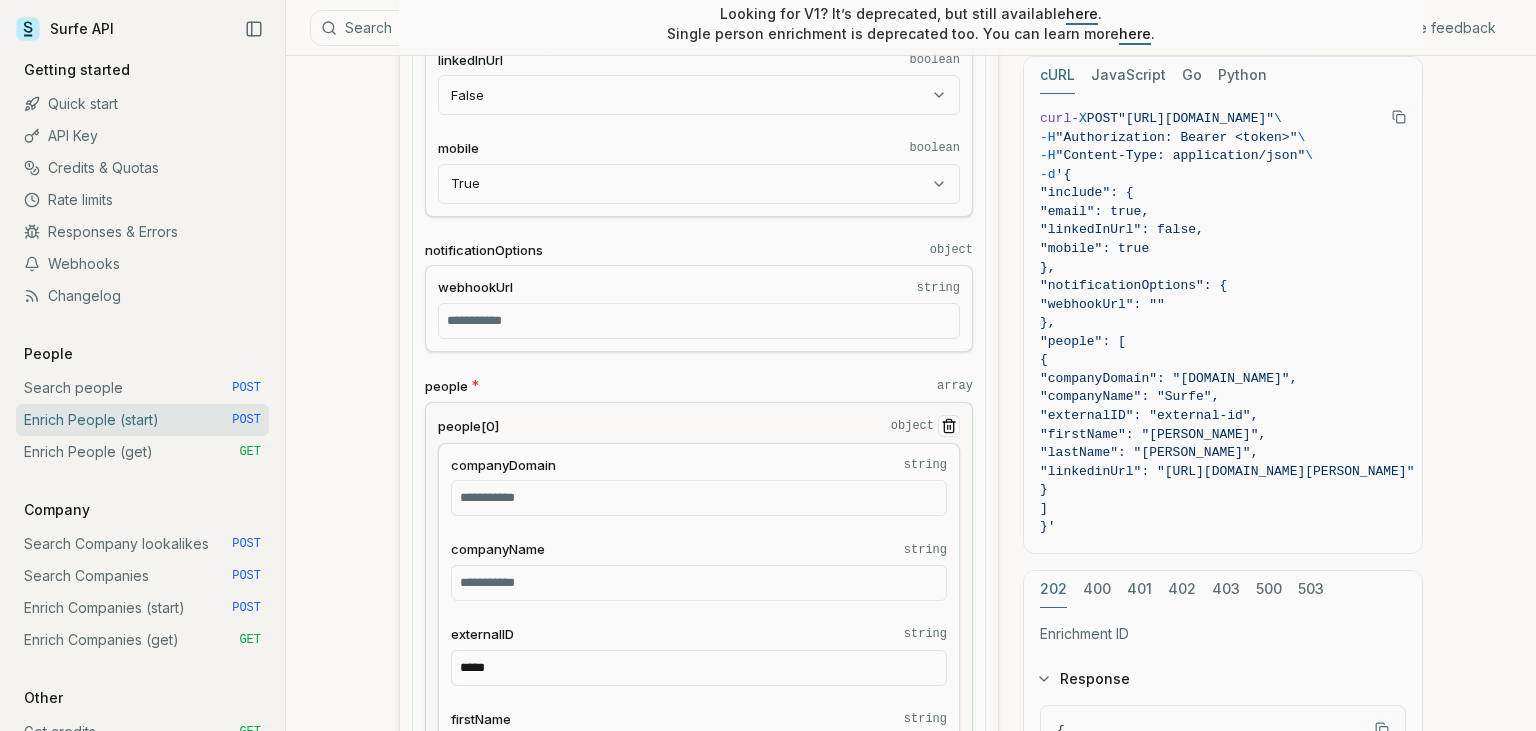 type on "*****" 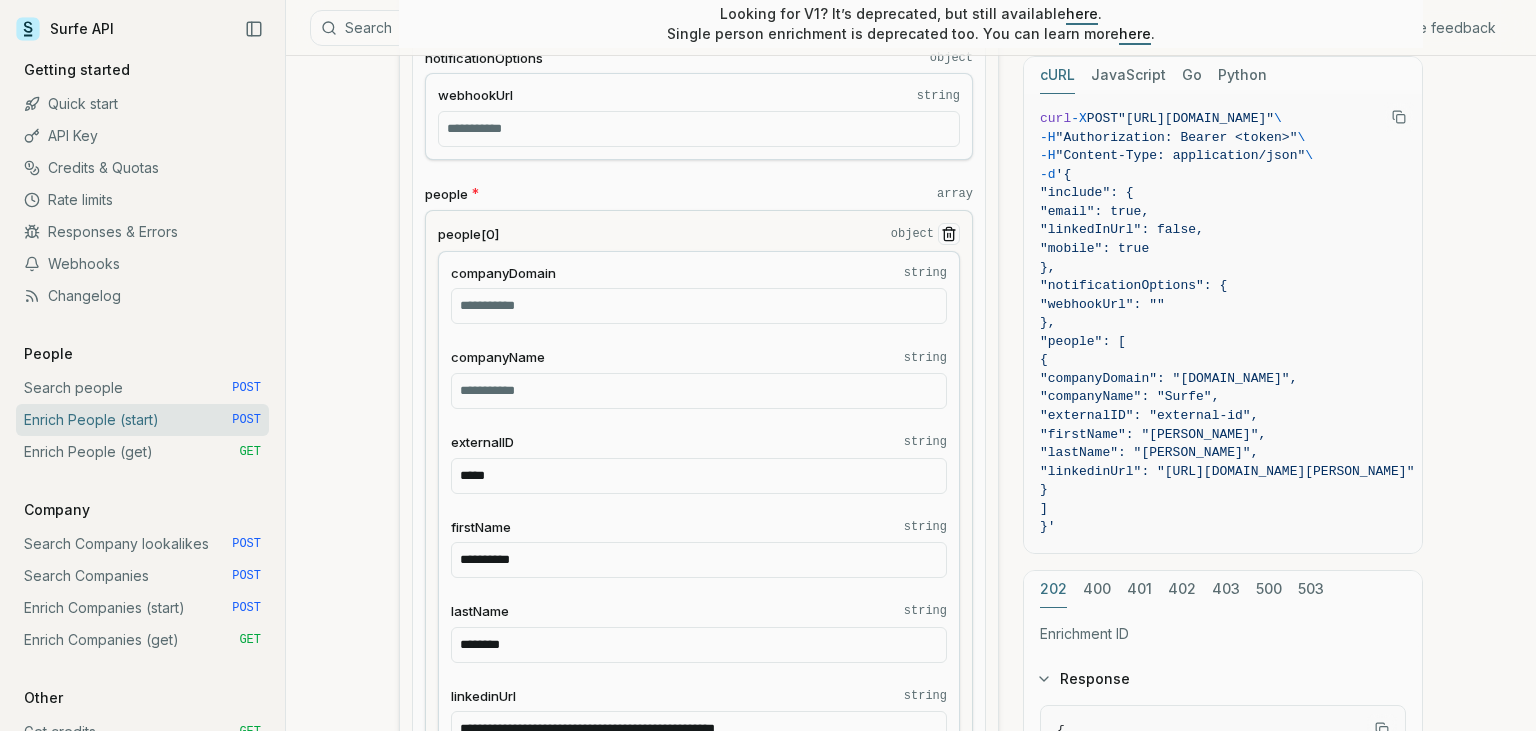 type on "********" 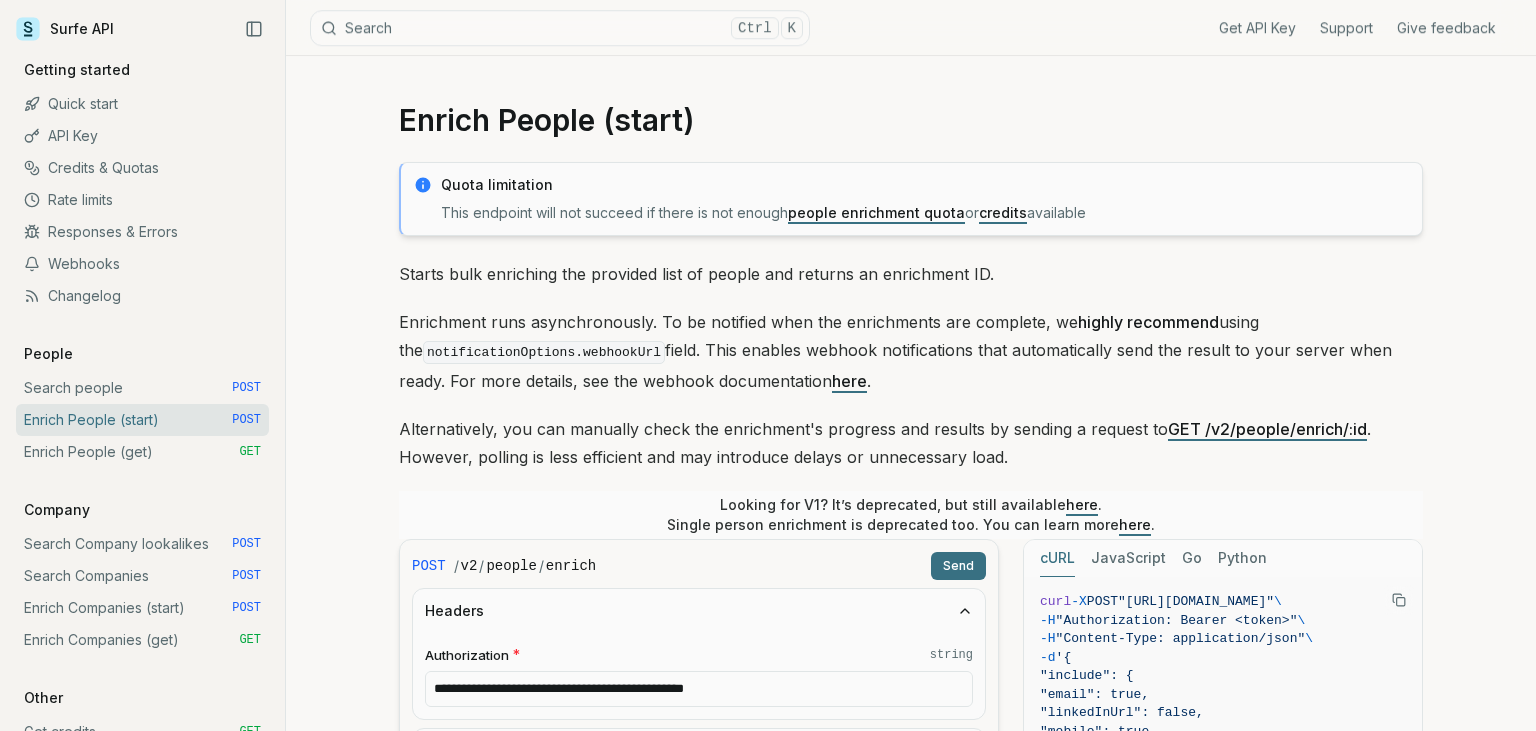 scroll, scrollTop: 0, scrollLeft: 0, axis: both 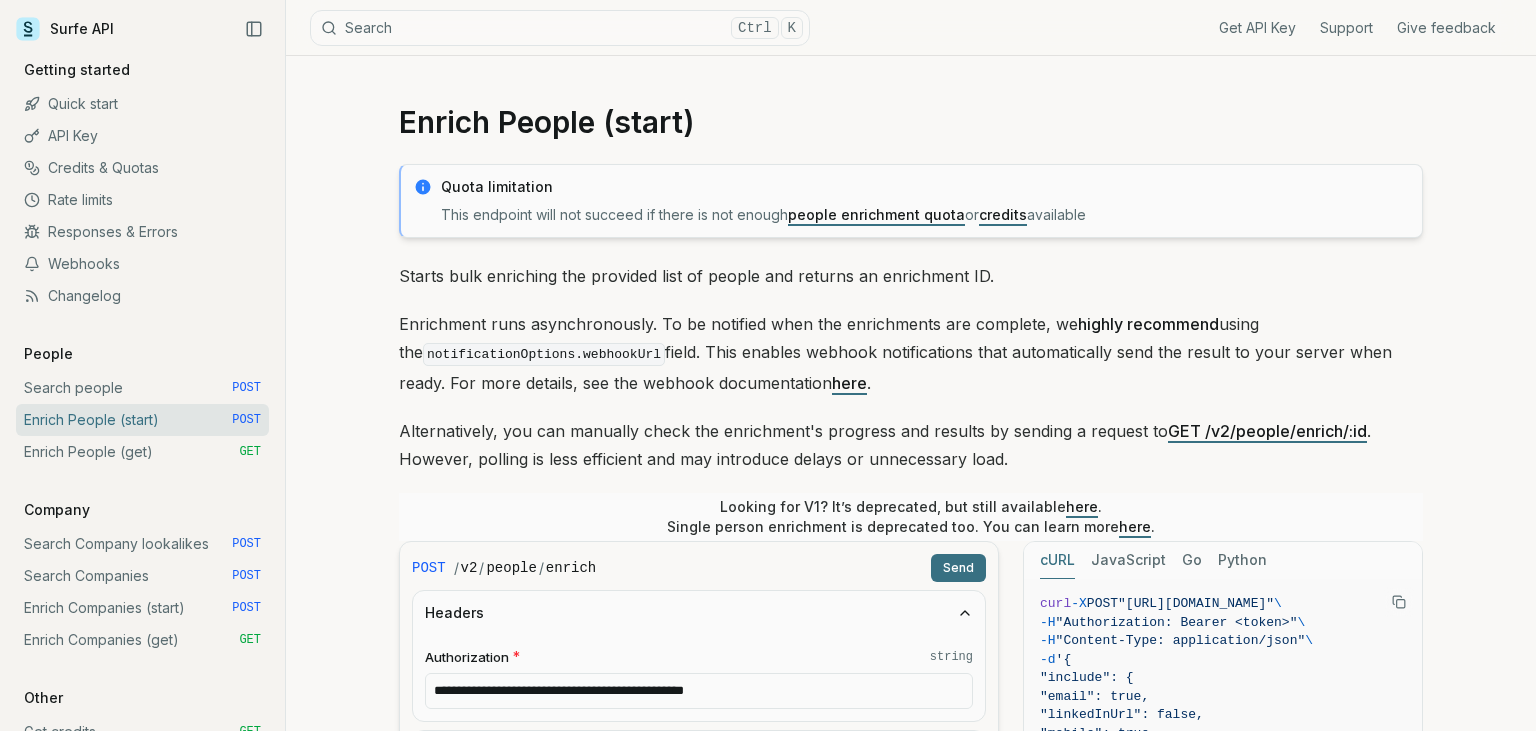 type 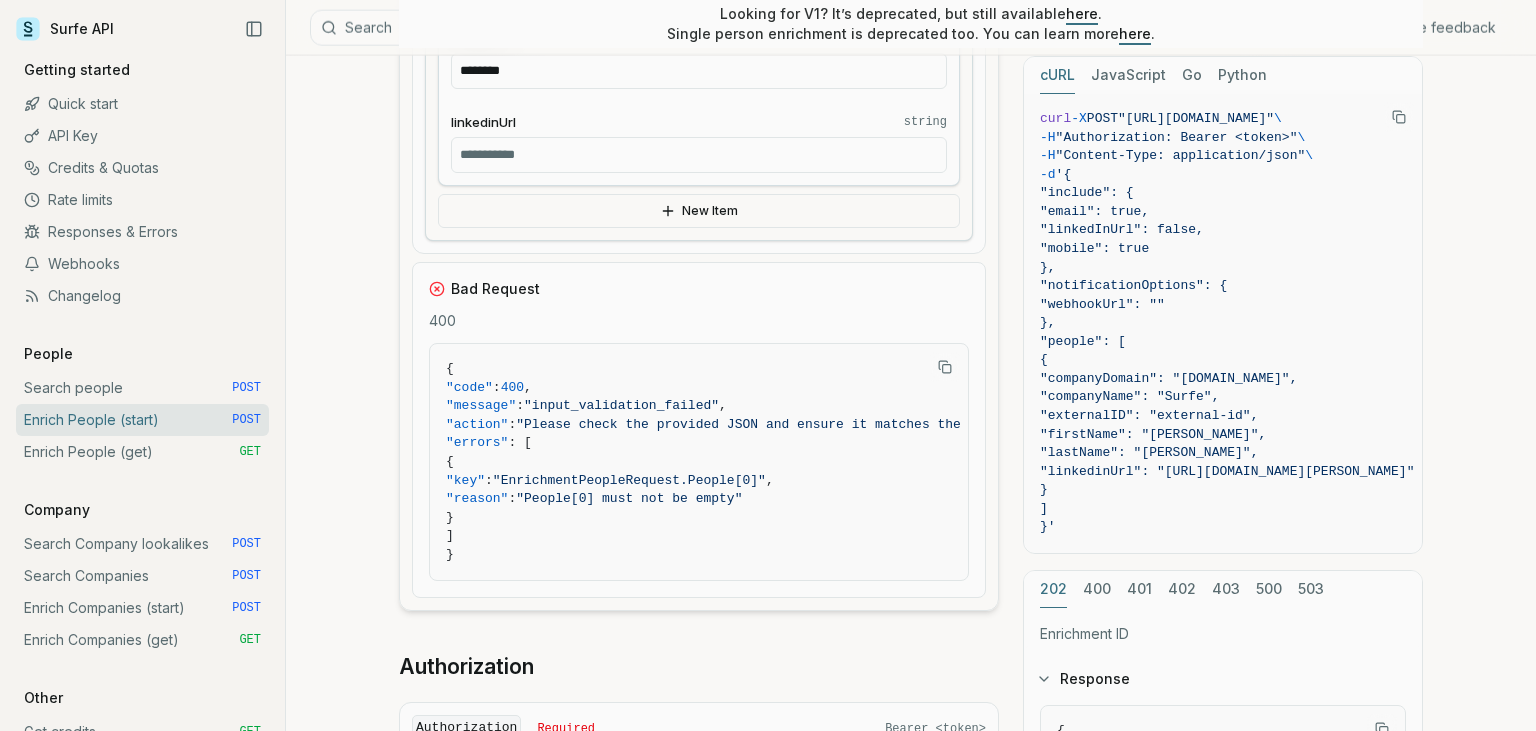 scroll, scrollTop: 1741, scrollLeft: 0, axis: vertical 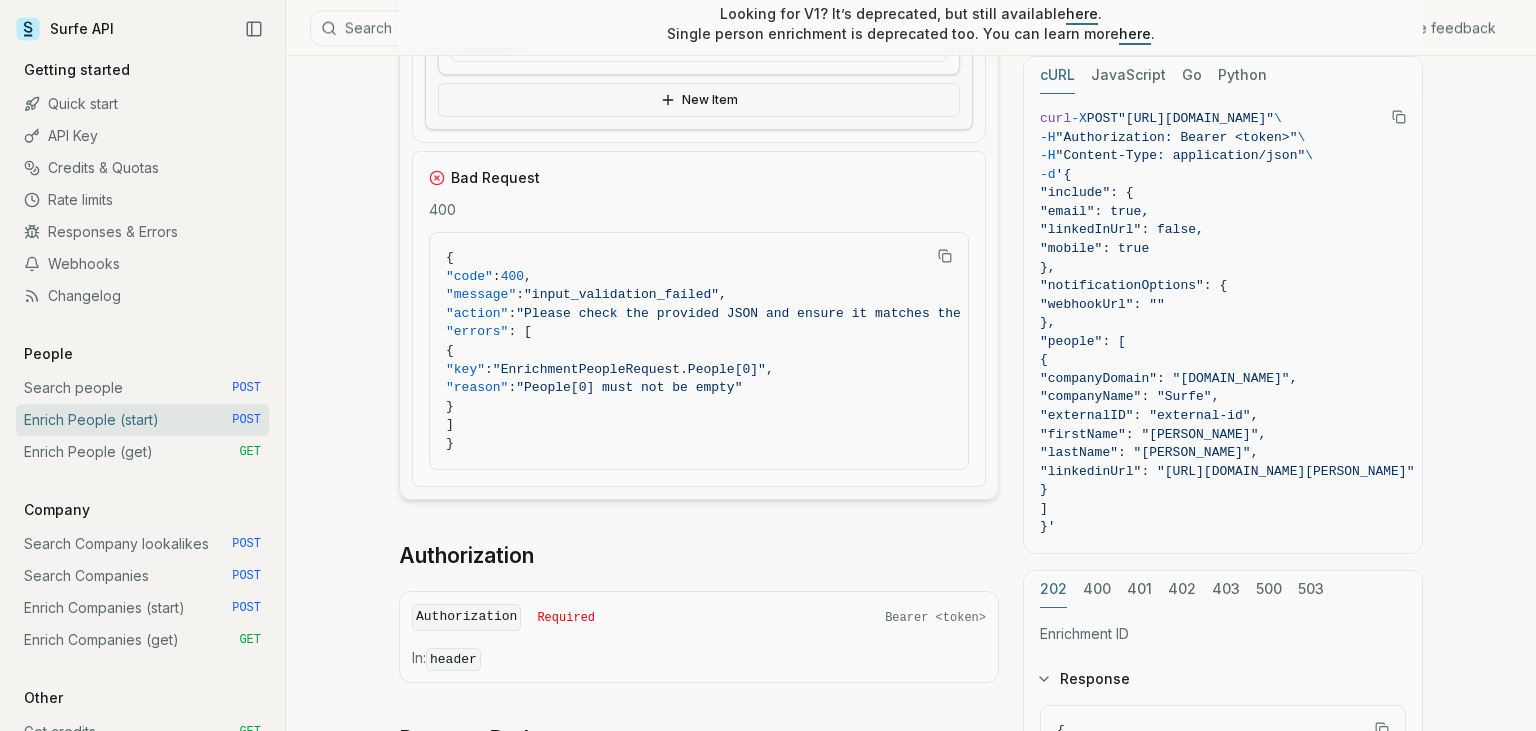 click on ""[URL][DOMAIN_NAME]"" at bounding box center (1322, 749) 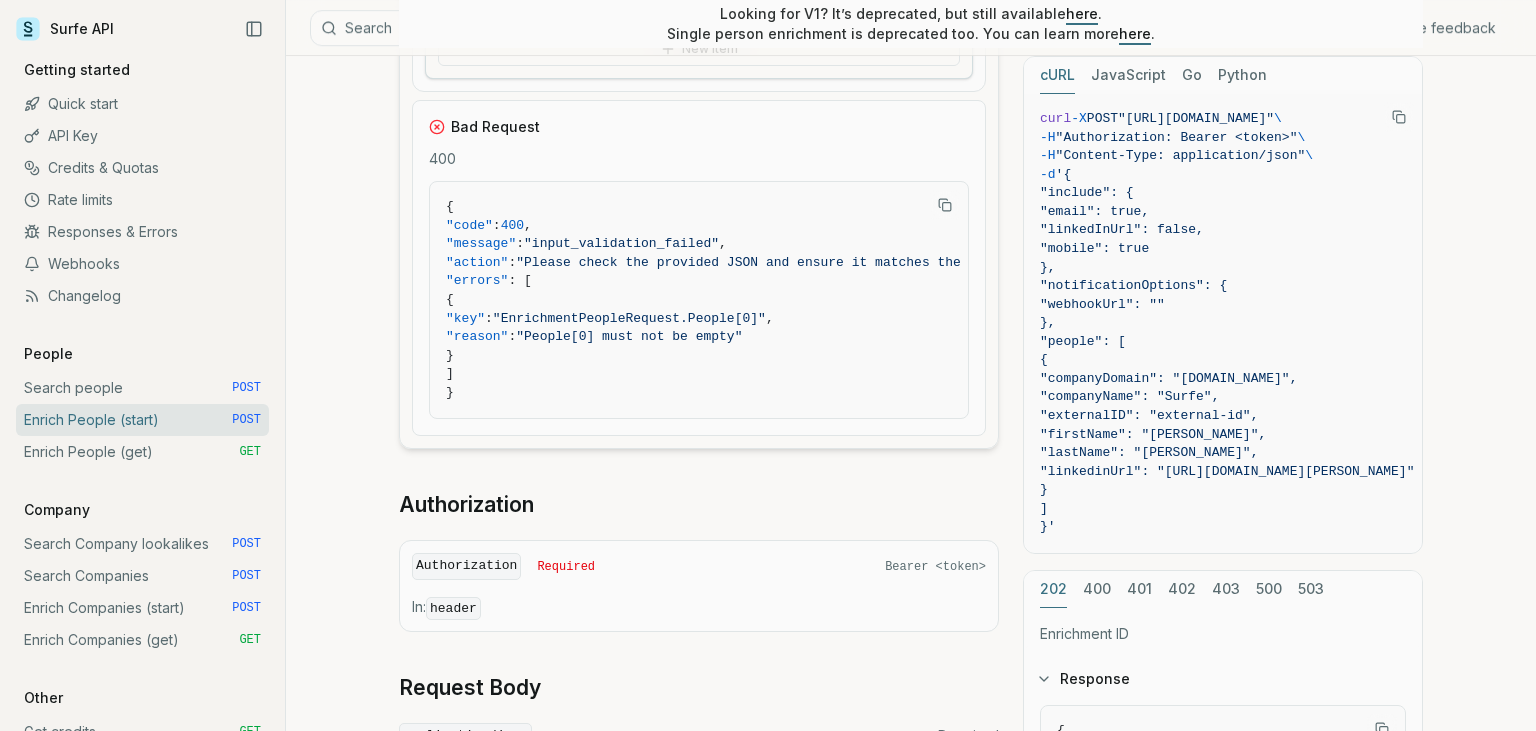 scroll, scrollTop: 1837, scrollLeft: 0, axis: vertical 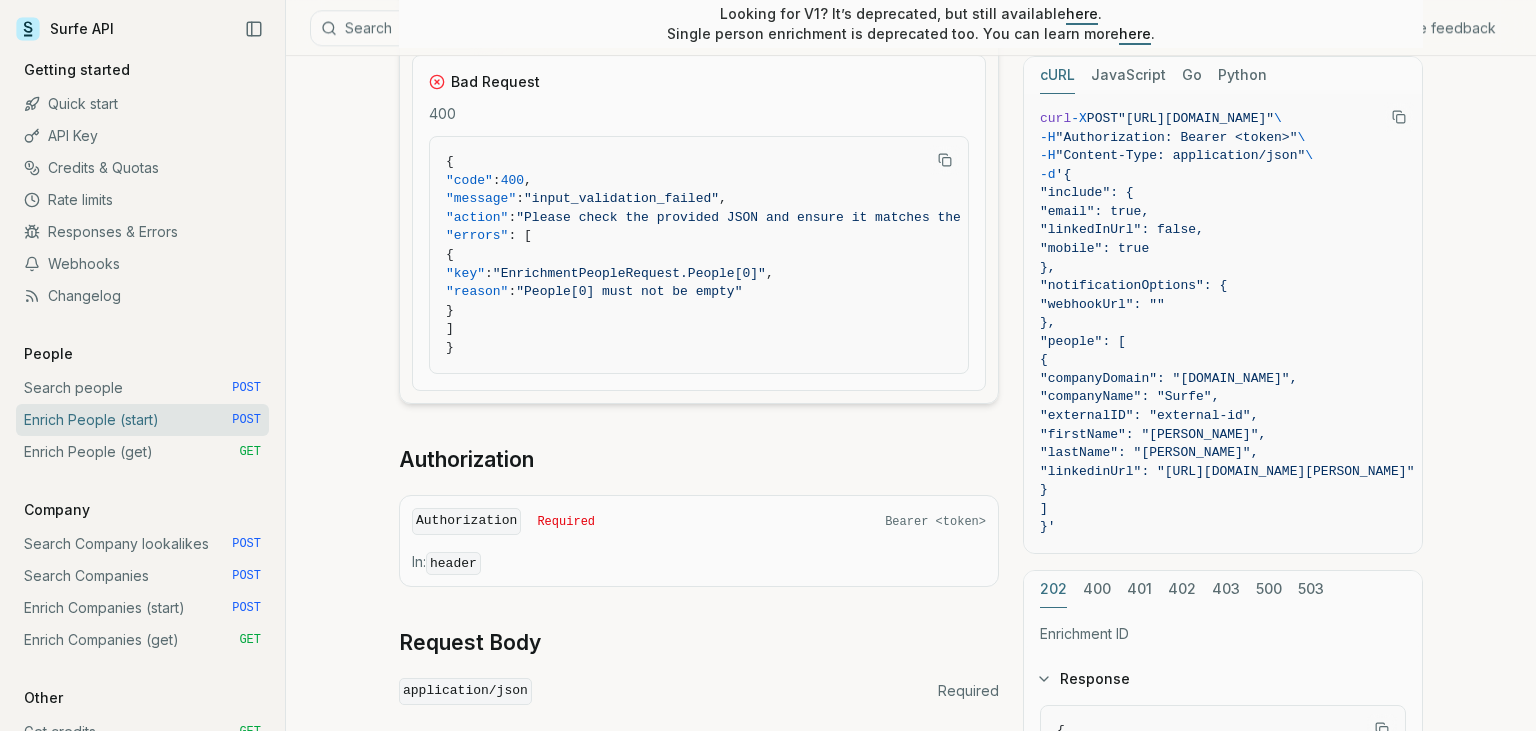 click at bounding box center (1382, 729) 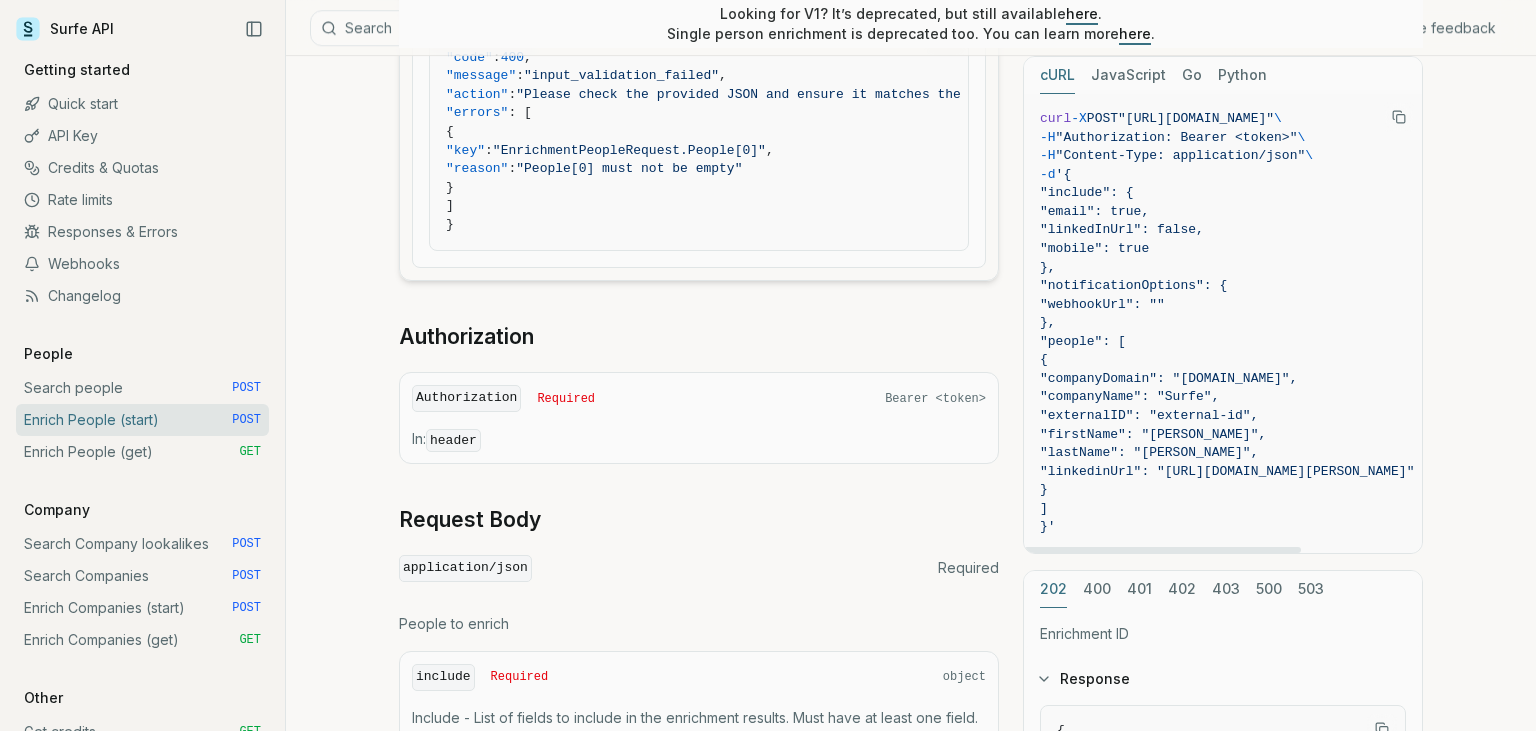 scroll, scrollTop: 2029, scrollLeft: 0, axis: vertical 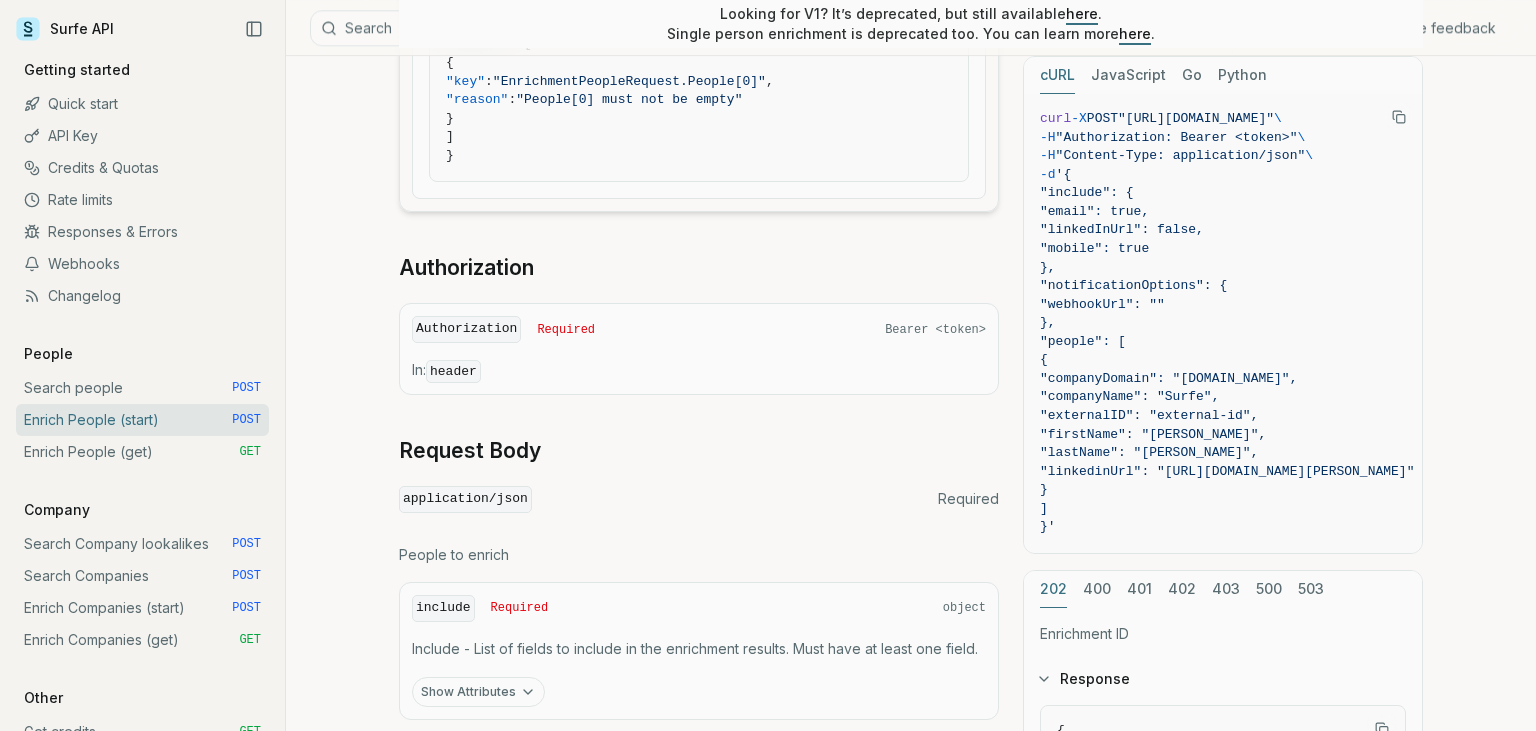 drag, startPoint x: 1127, startPoint y: 618, endPoint x: 1036, endPoint y: 590, distance: 95.2103 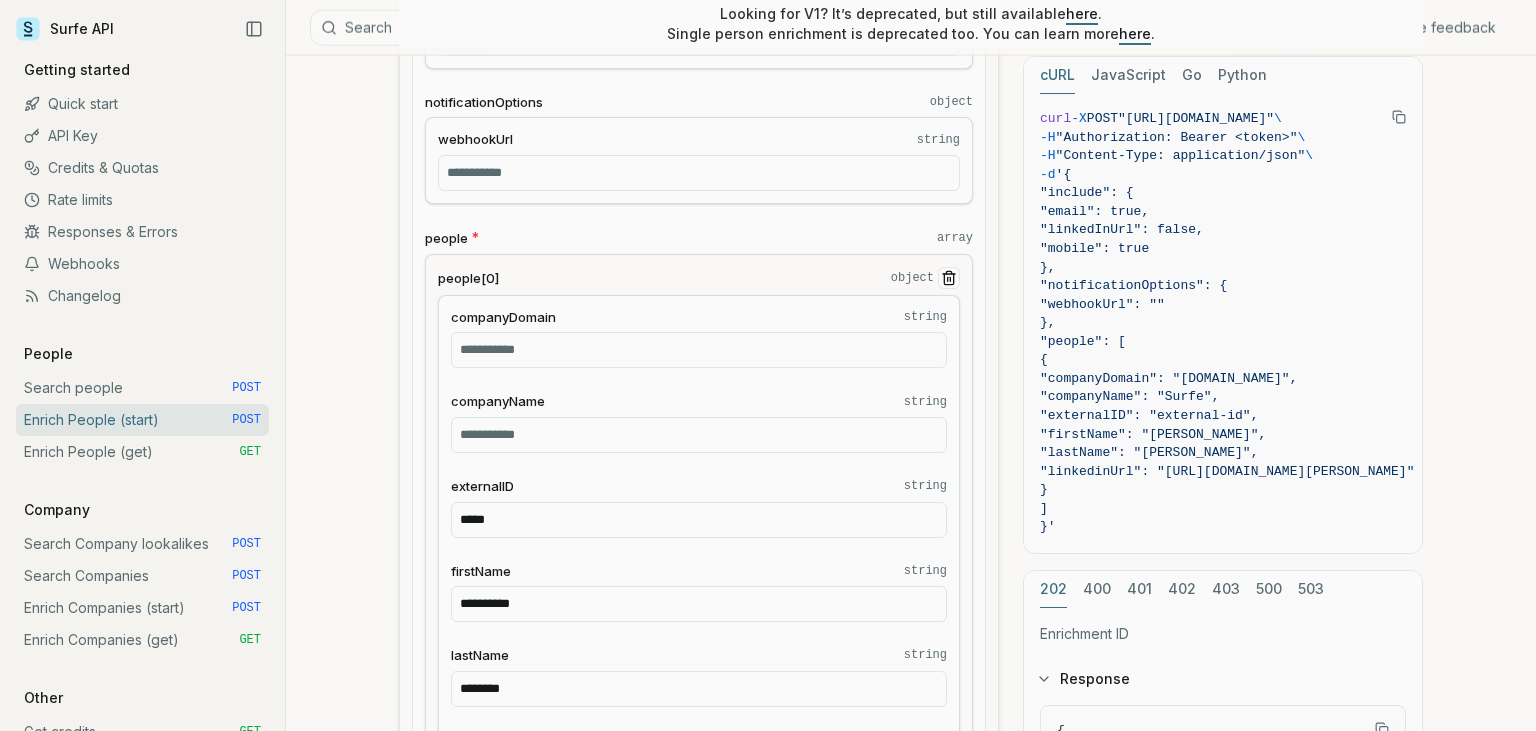scroll, scrollTop: 973, scrollLeft: 0, axis: vertical 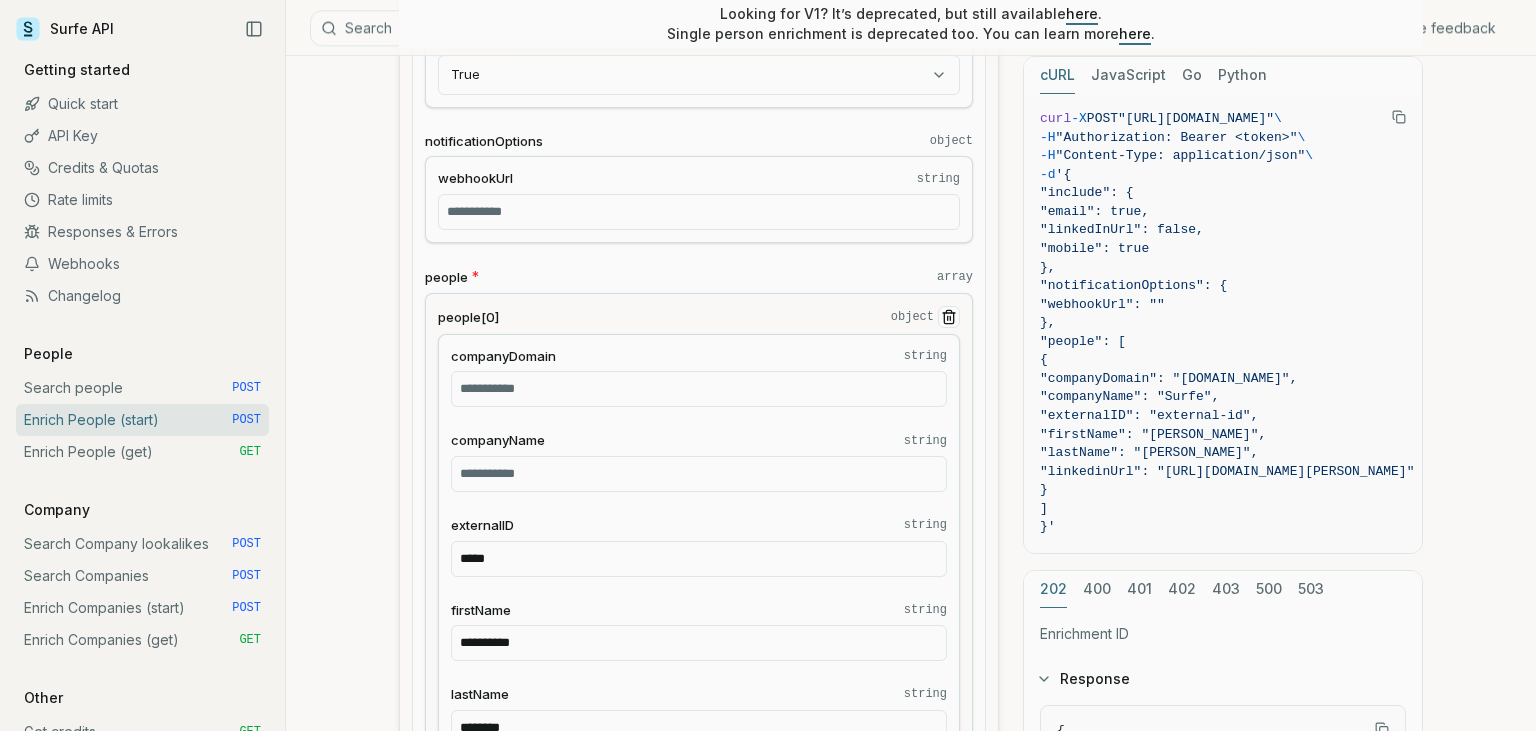 click on "companyName string" at bounding box center (699, 474) 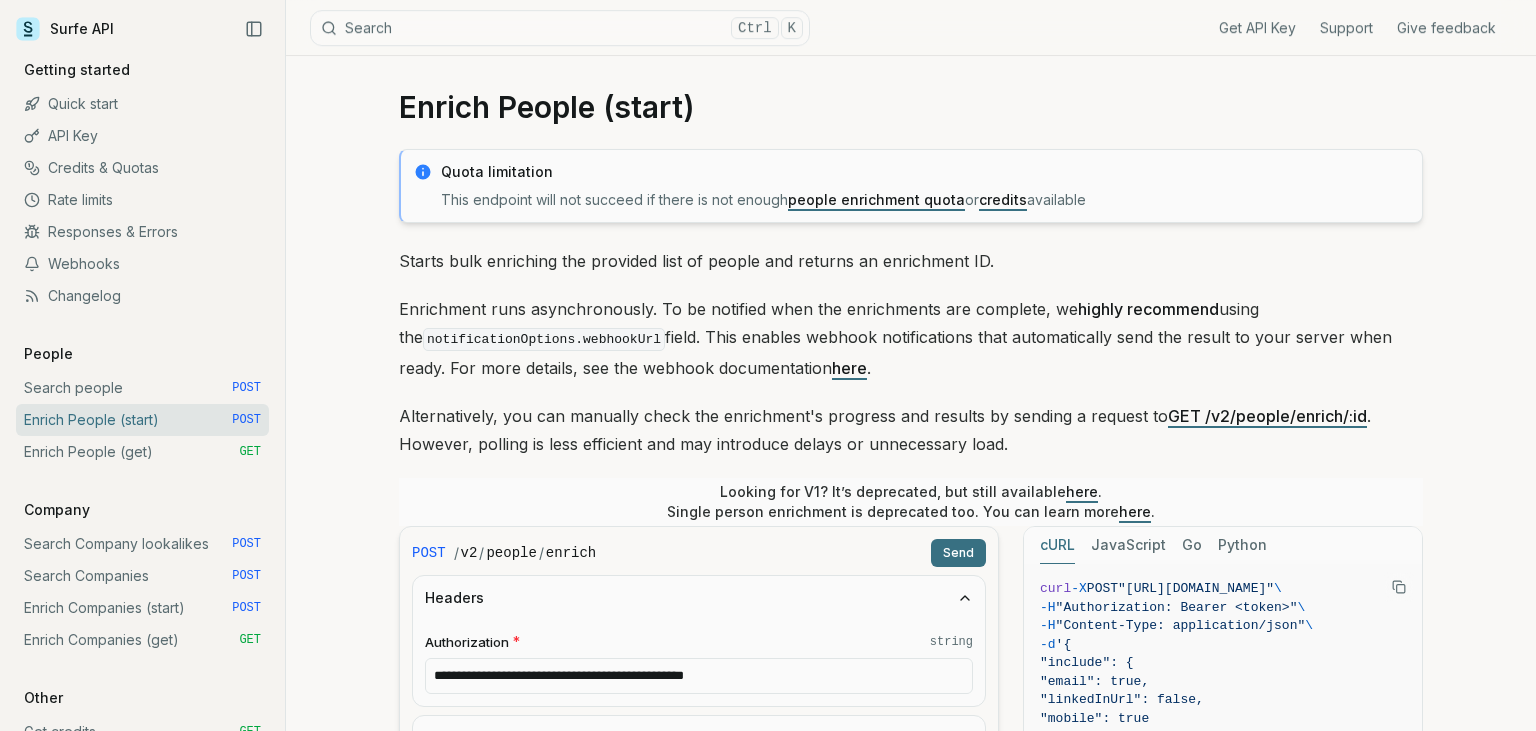 scroll, scrollTop: 13, scrollLeft: 0, axis: vertical 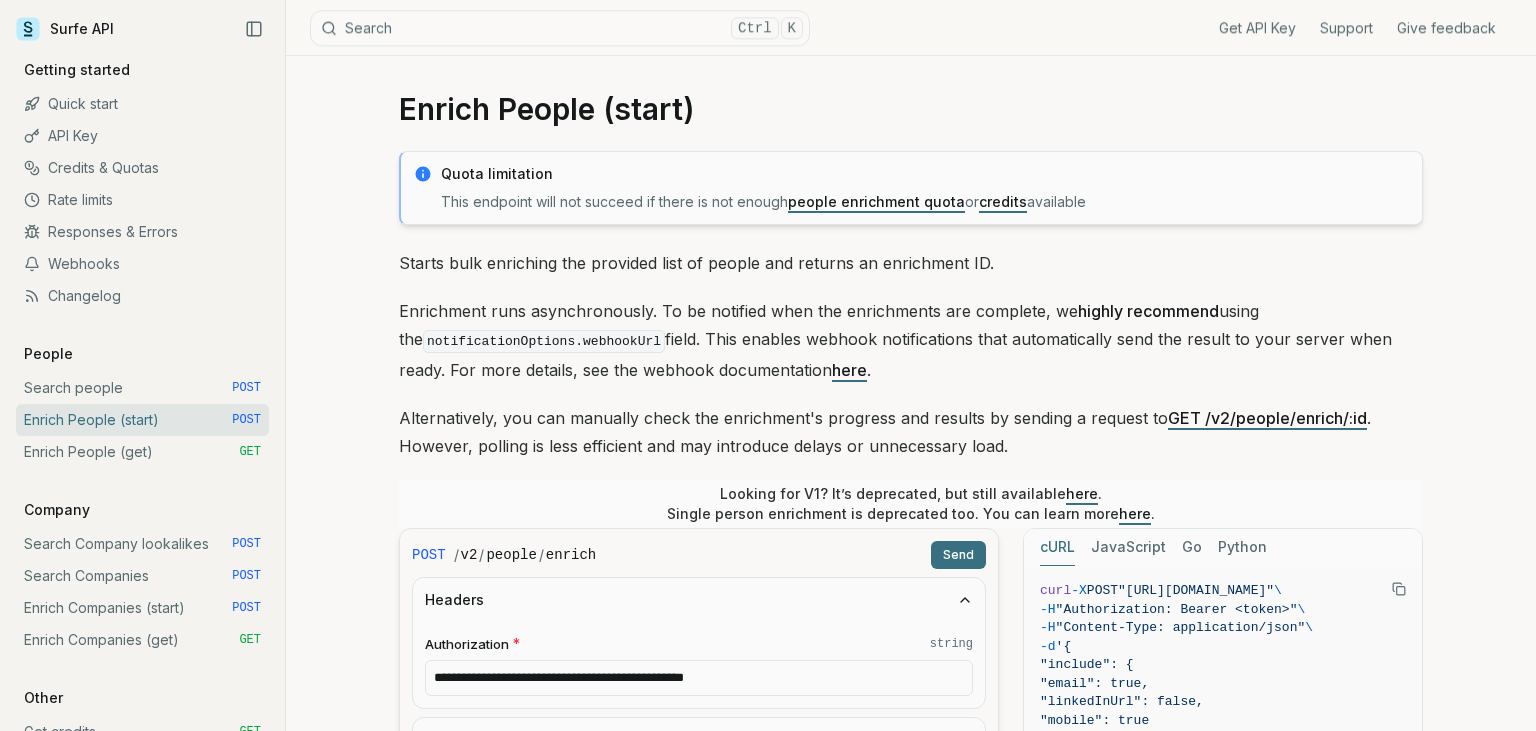 type on "********" 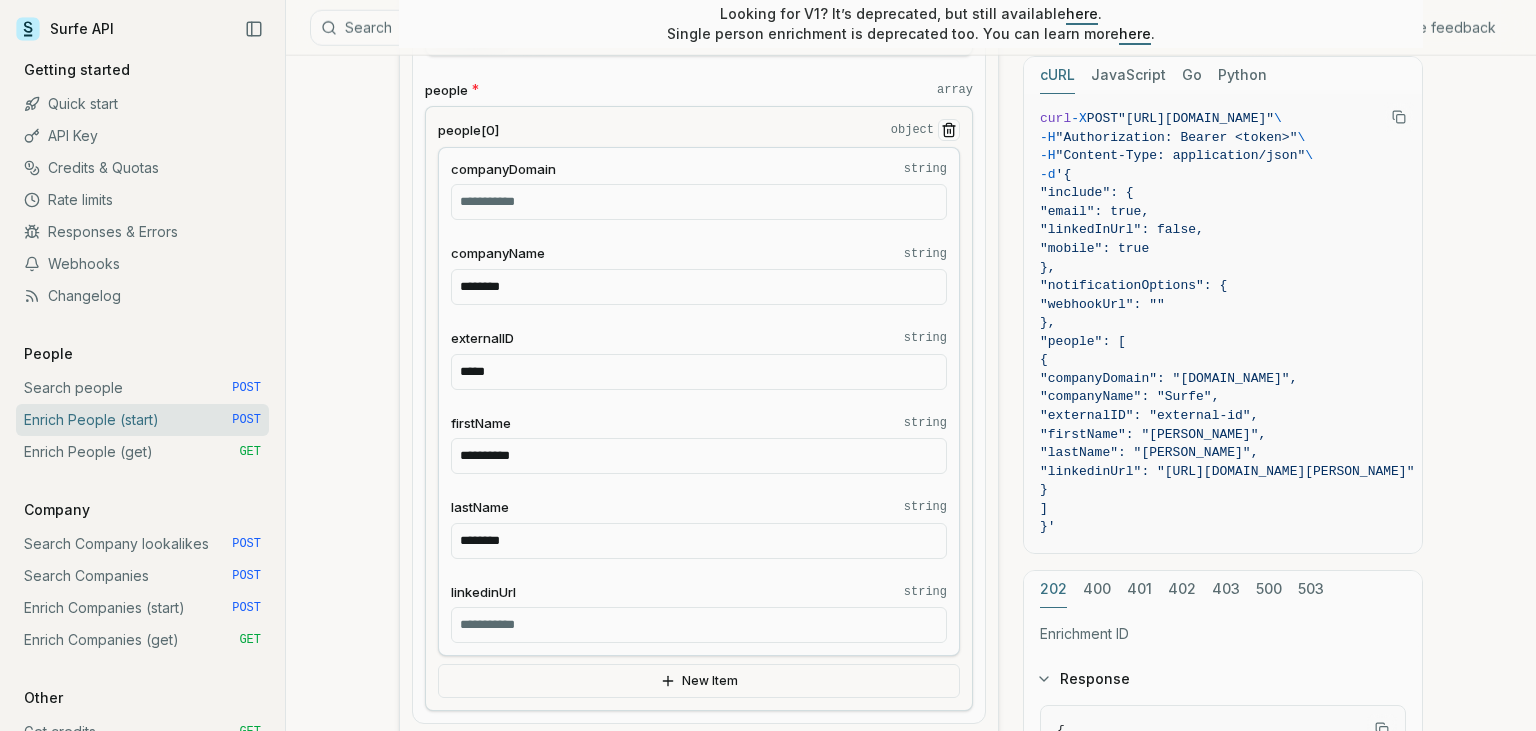 scroll, scrollTop: 1261, scrollLeft: 0, axis: vertical 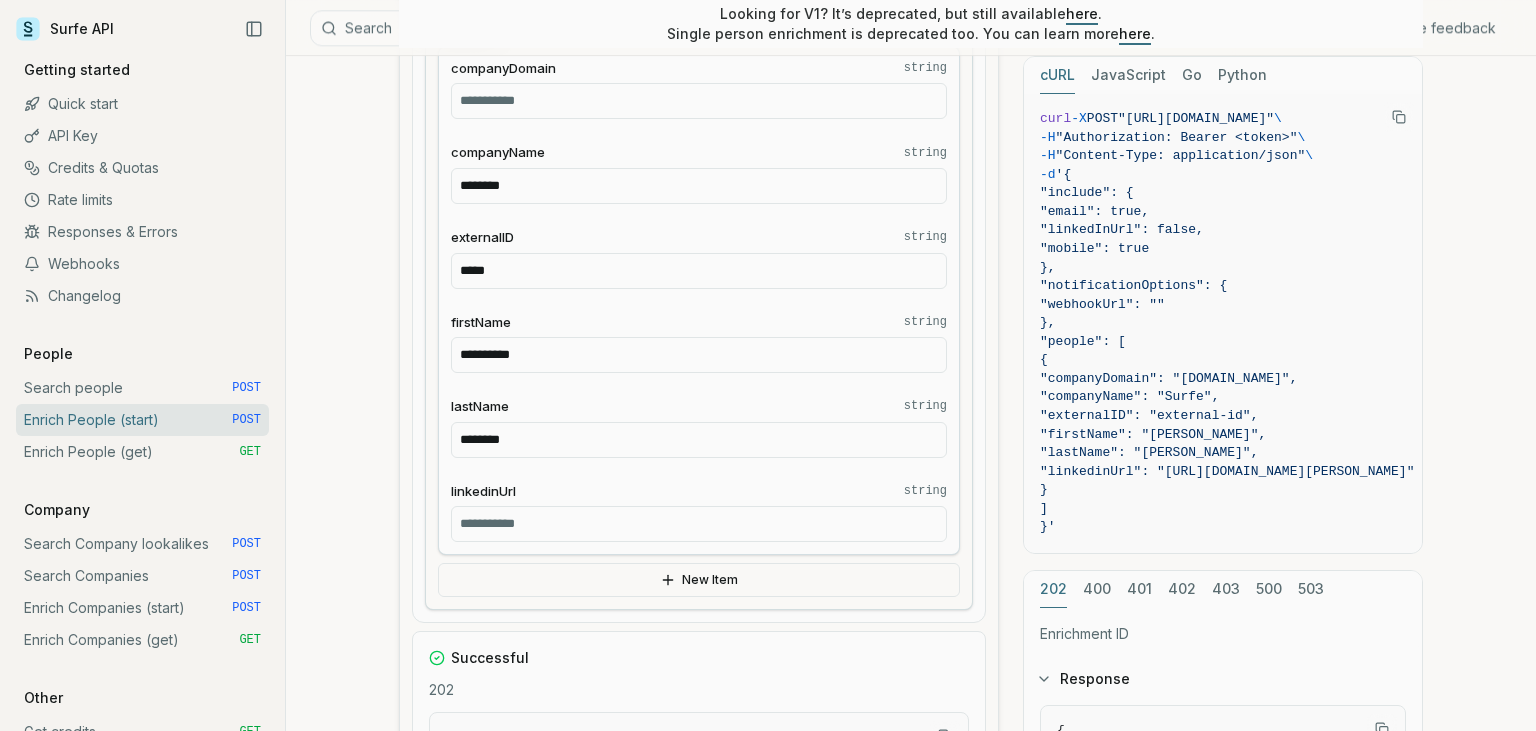 drag, startPoint x: 630, startPoint y: 612, endPoint x: 841, endPoint y: 612, distance: 211 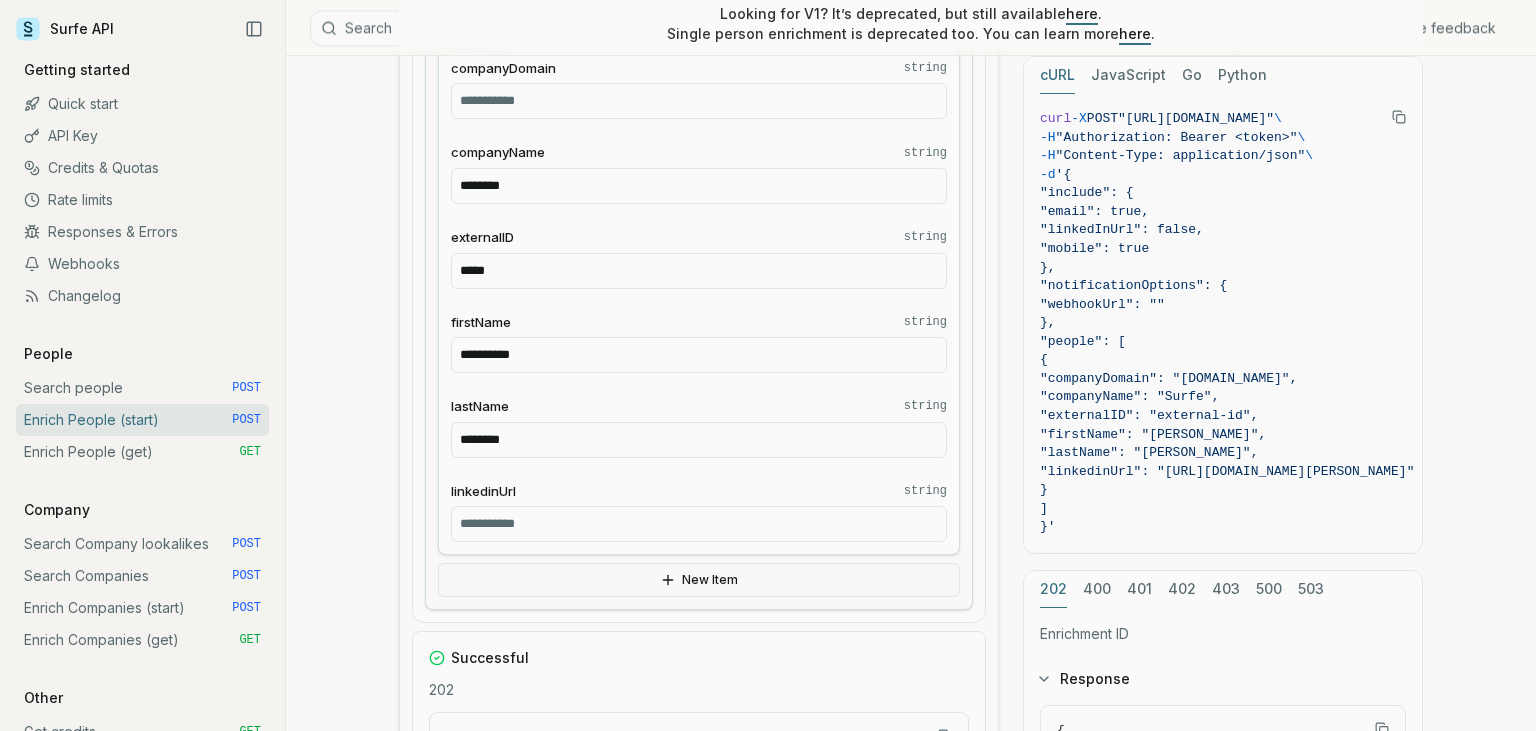 click at bounding box center (786, 835) 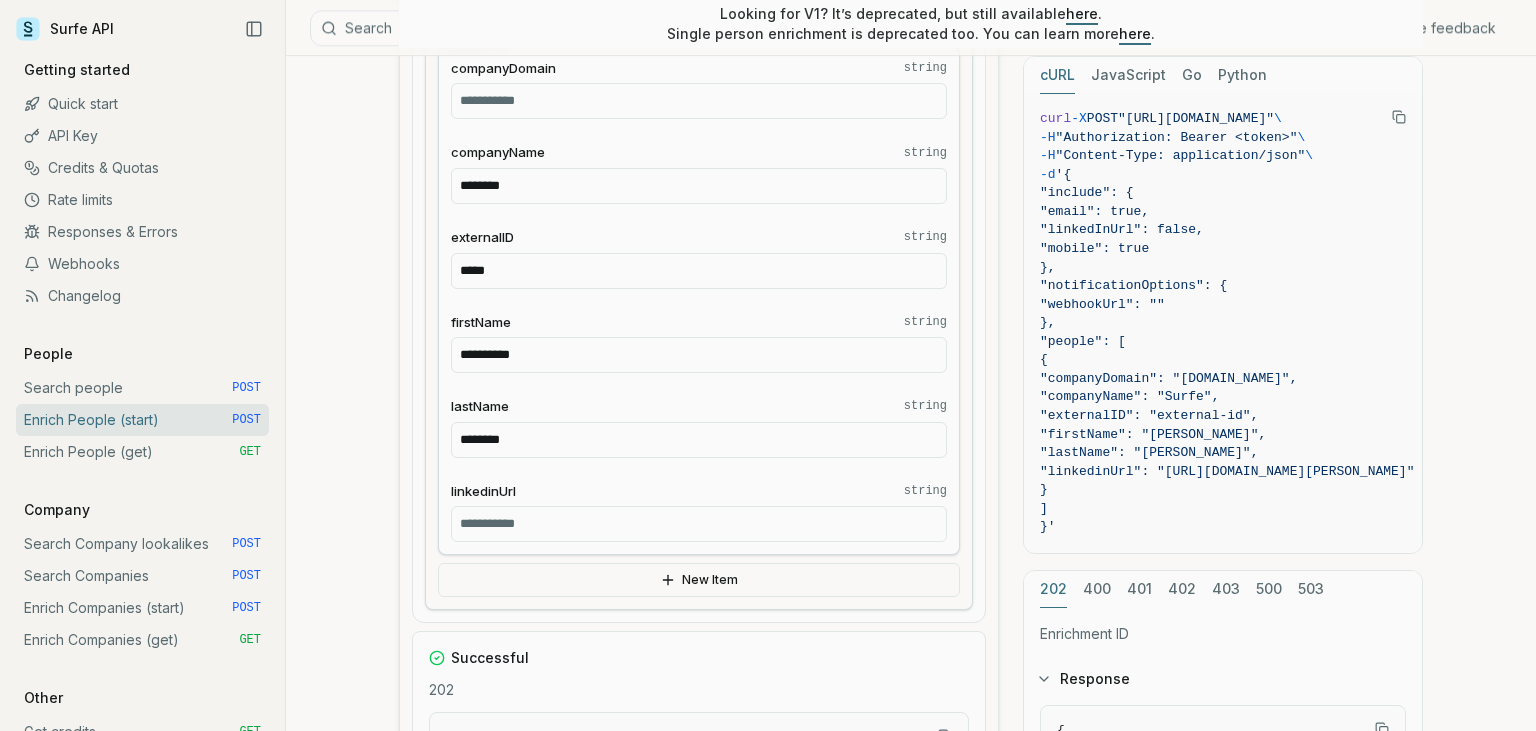 scroll, scrollTop: 0, scrollLeft: 0, axis: both 